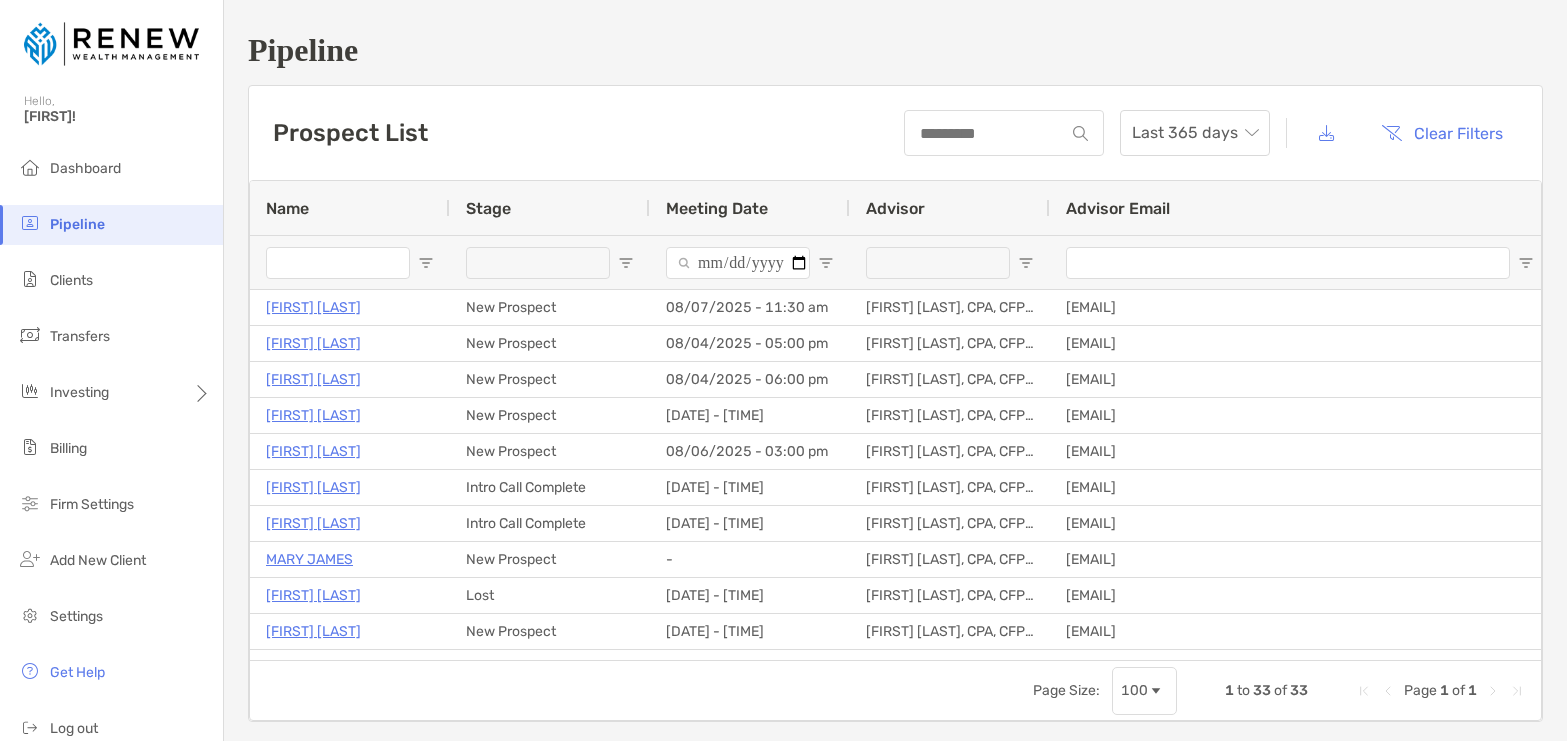scroll, scrollTop: 0, scrollLeft: 0, axis: both 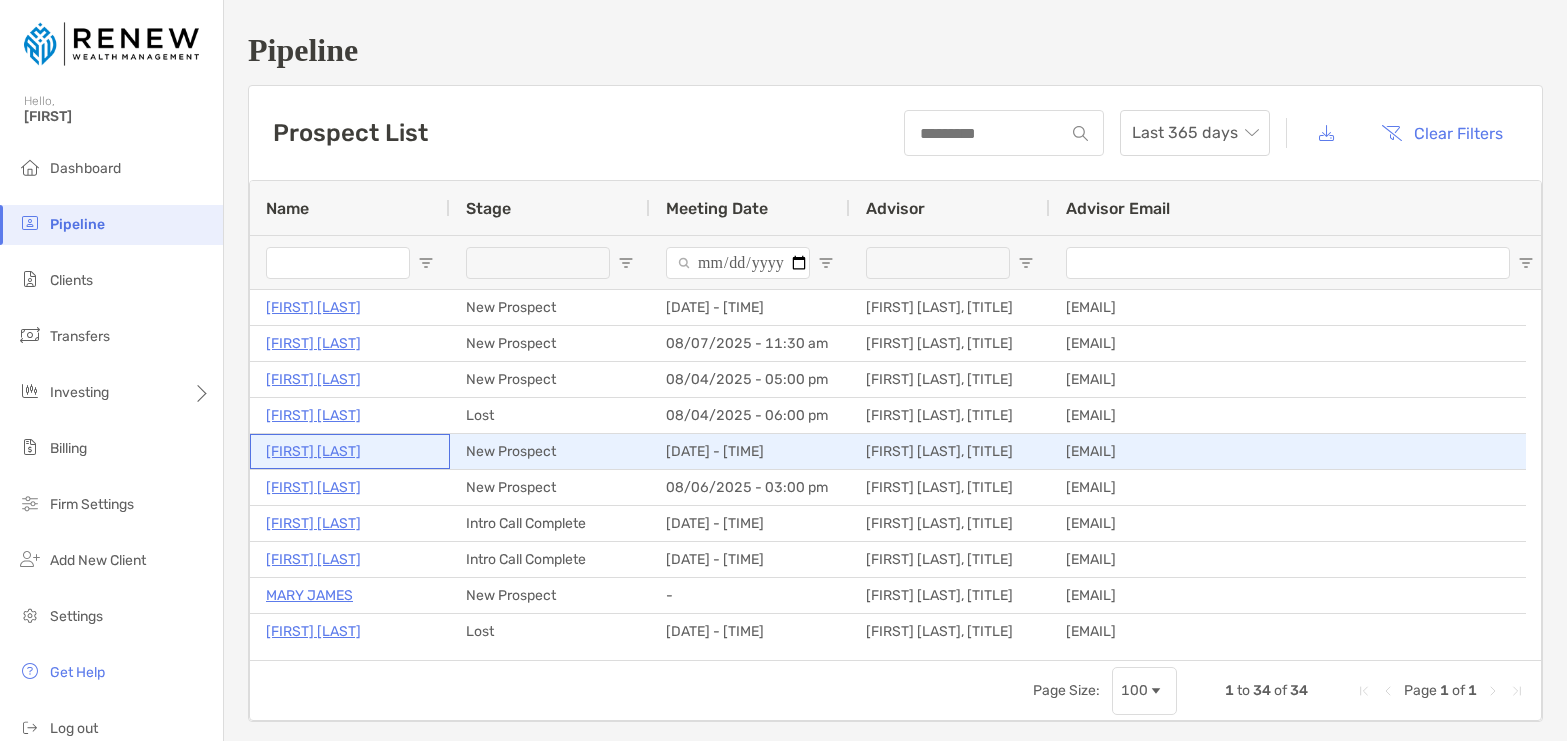 click on "[FIRST] [LAST]" at bounding box center (313, 451) 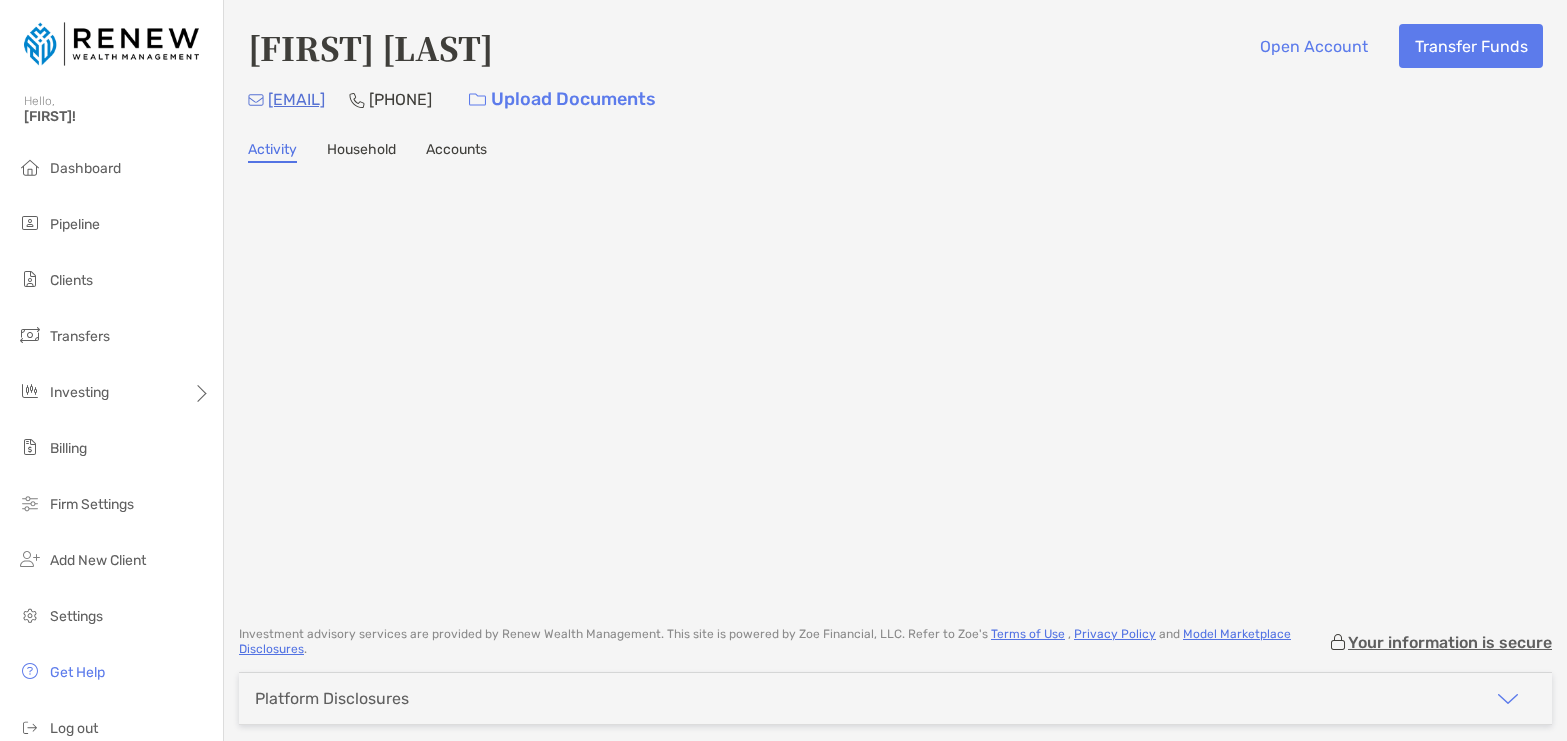 scroll, scrollTop: 0, scrollLeft: 0, axis: both 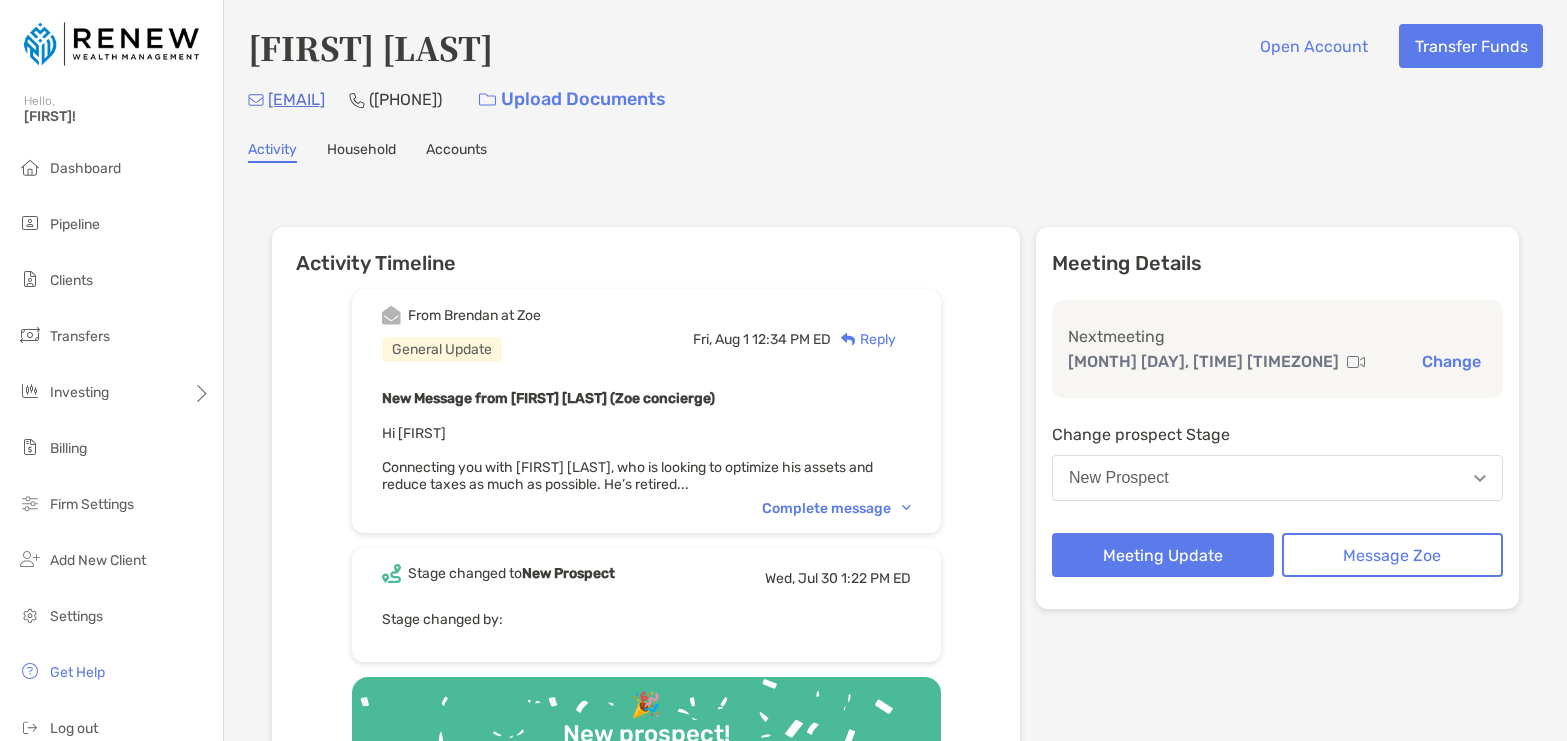 click on "Complete message" at bounding box center (836, 508) 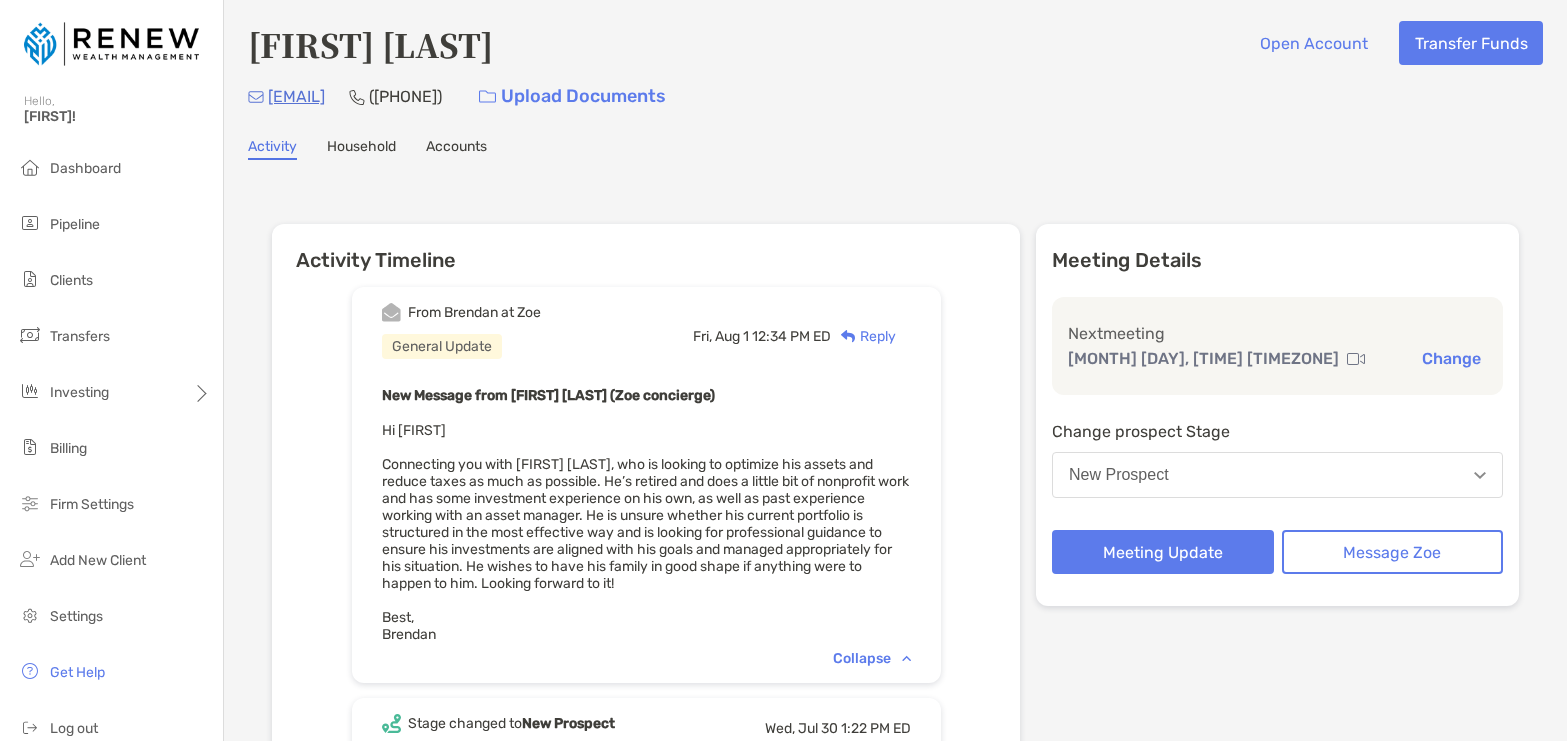scroll, scrollTop: 0, scrollLeft: 0, axis: both 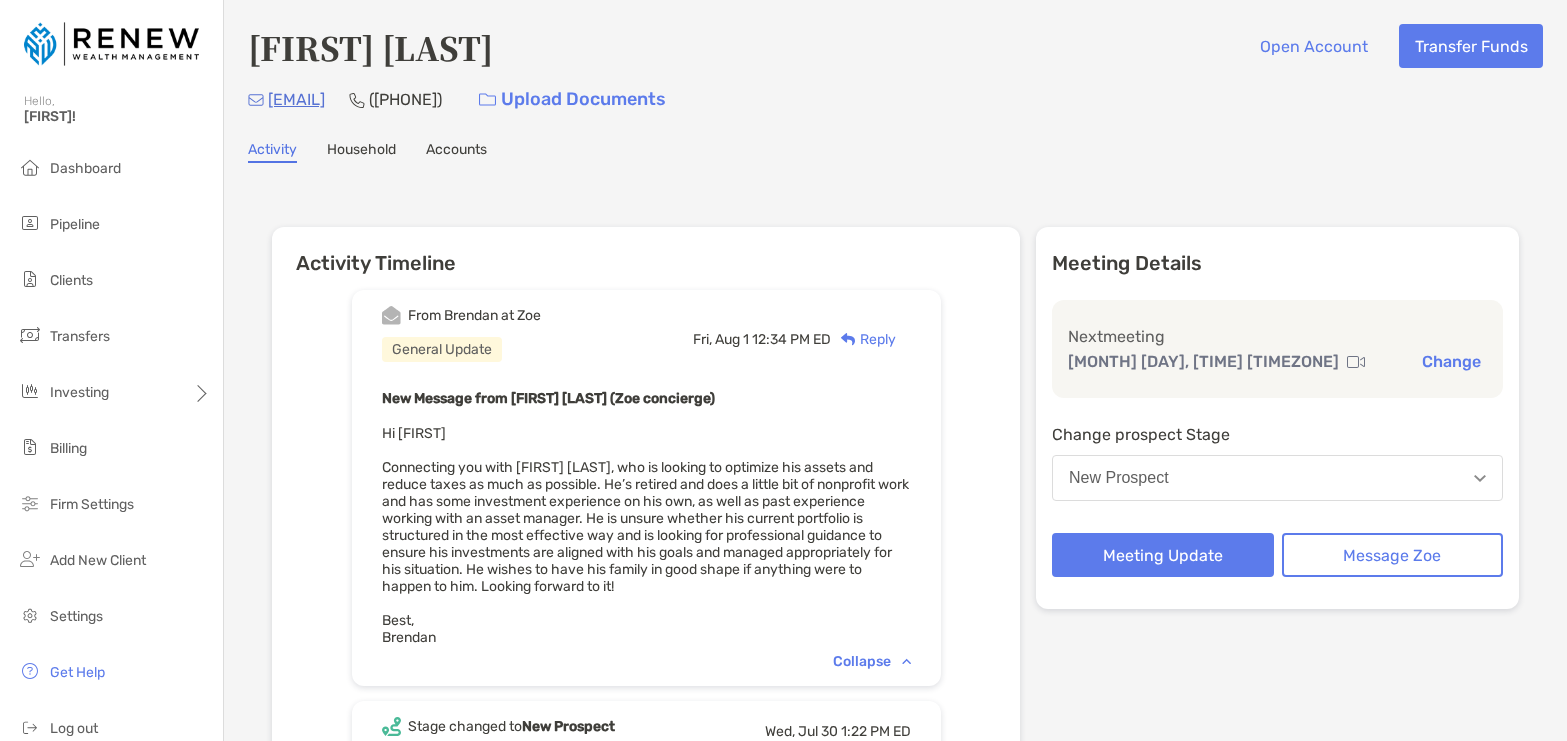 drag, startPoint x: 446, startPoint y: 101, endPoint x: 418, endPoint y: 117, distance: 32.24903 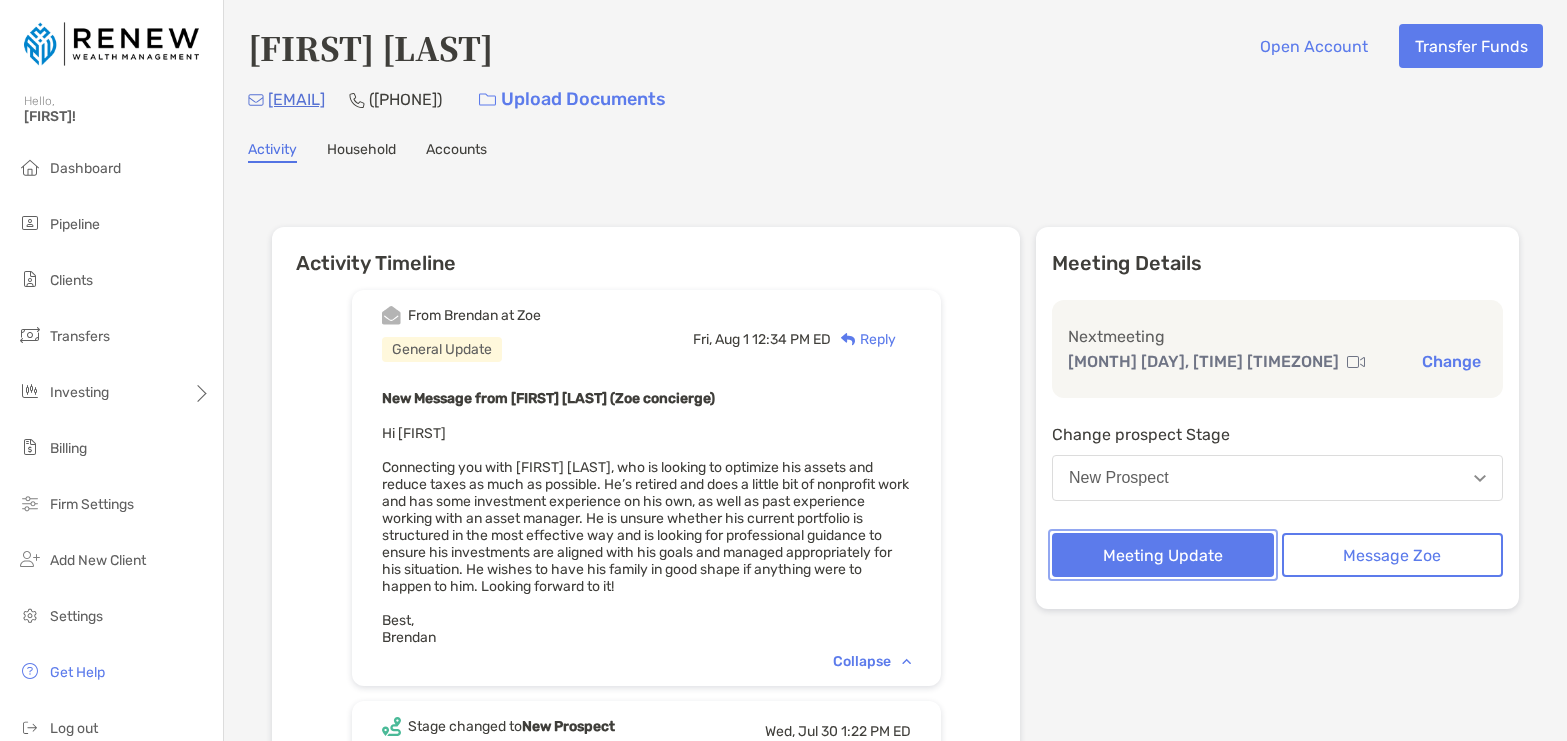 click on "Meeting Update" at bounding box center (1163, 555) 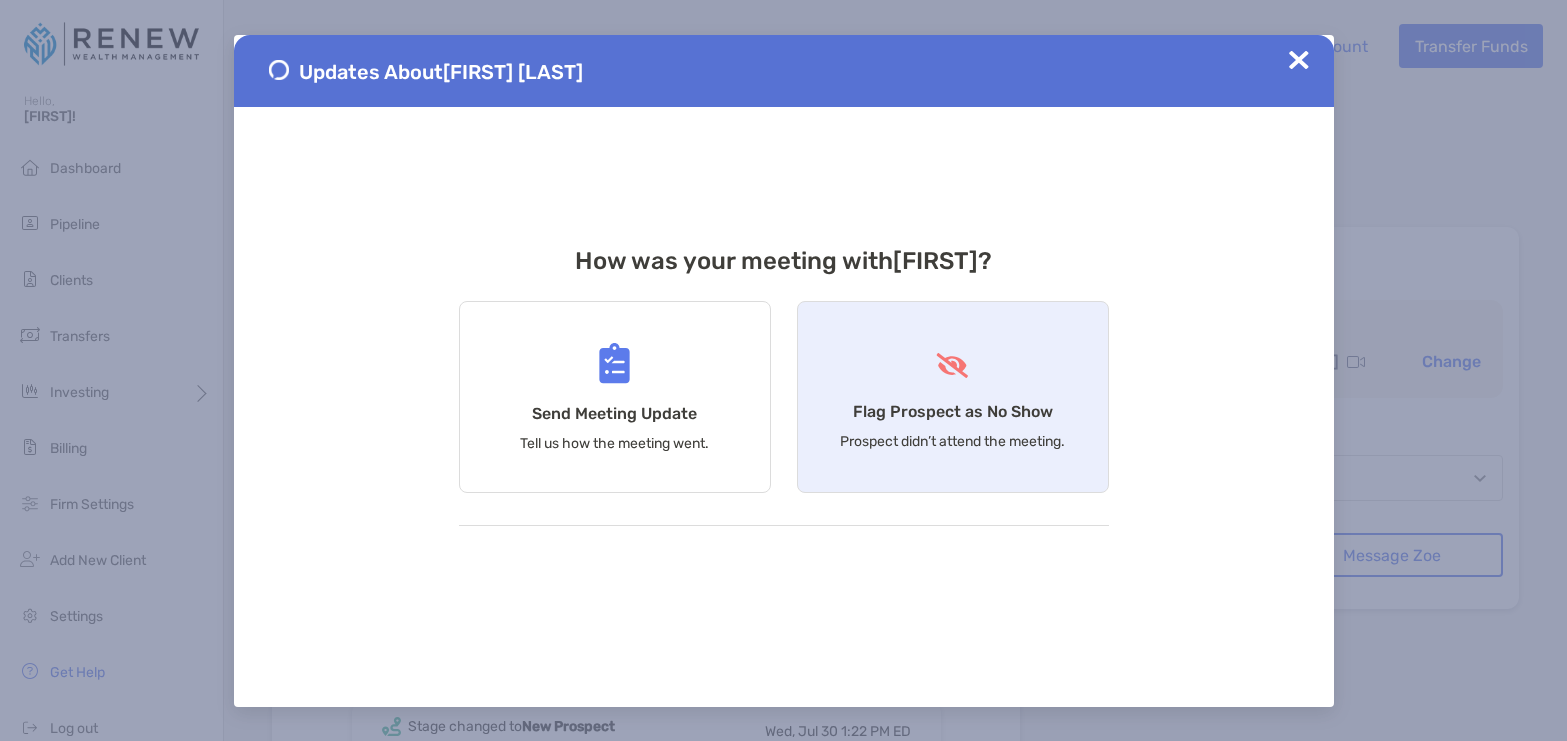 click on "Flag Prospect as No Show Prospect didn’t attend the meeting." at bounding box center [953, 397] 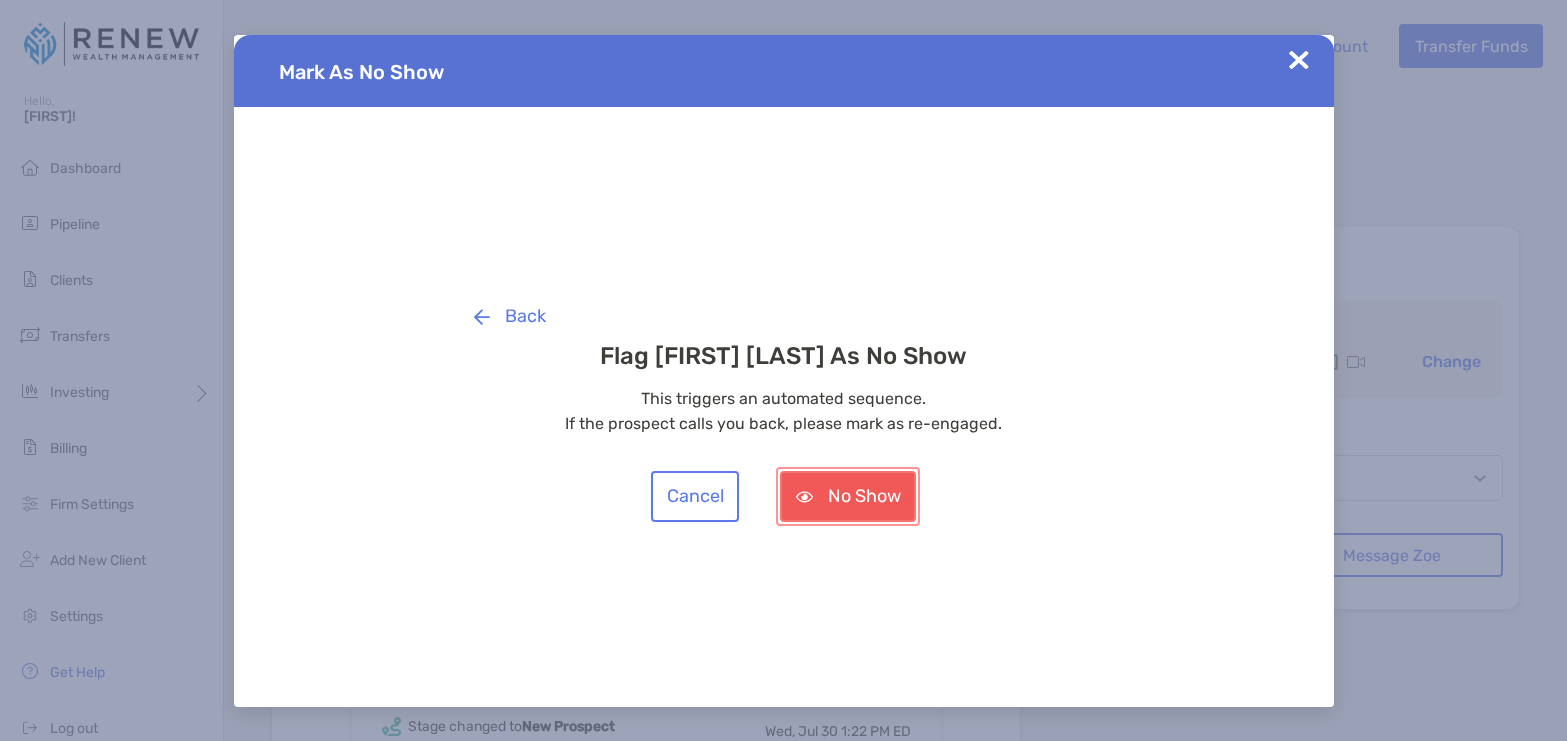 click on "No Show" at bounding box center [848, 496] 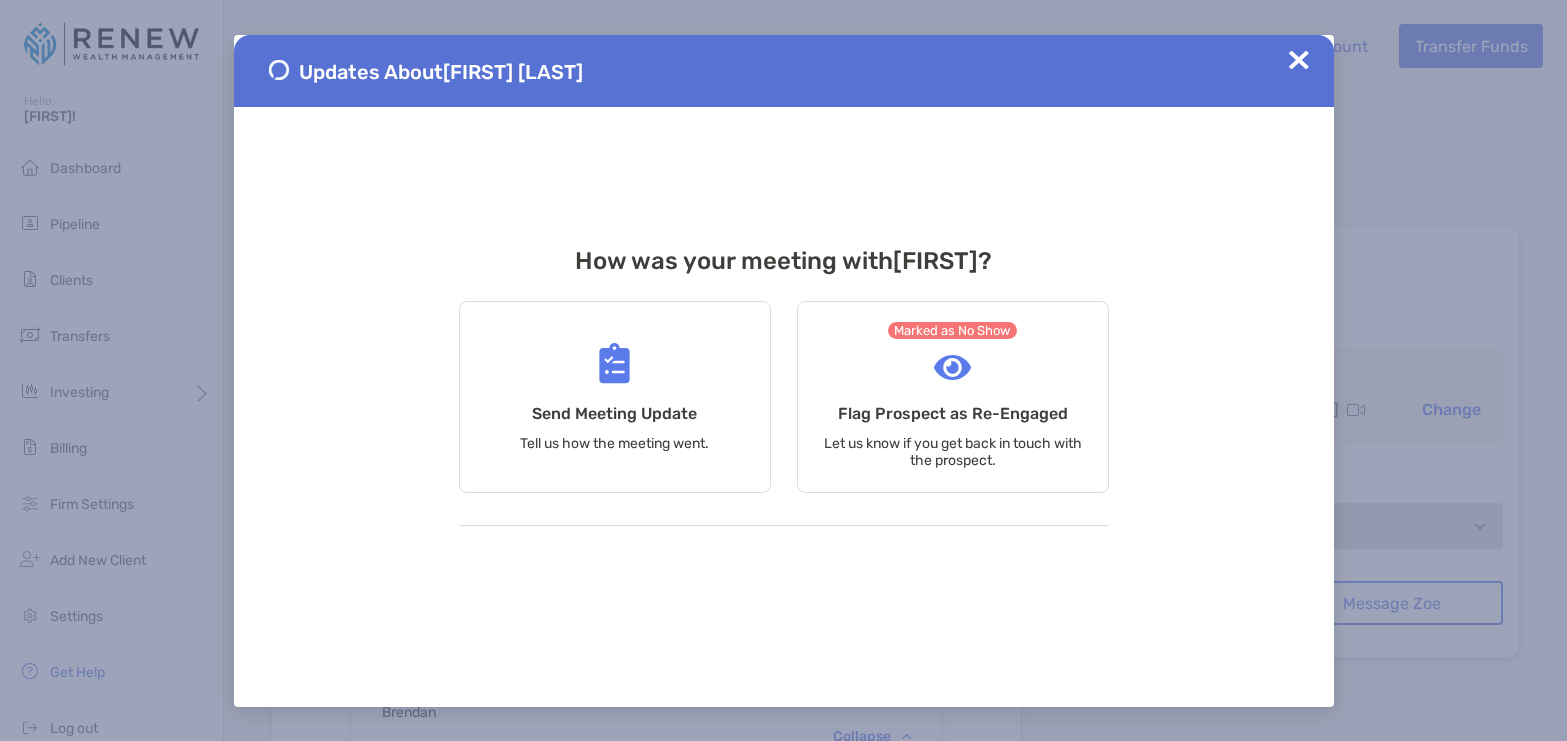 click at bounding box center [1299, 60] 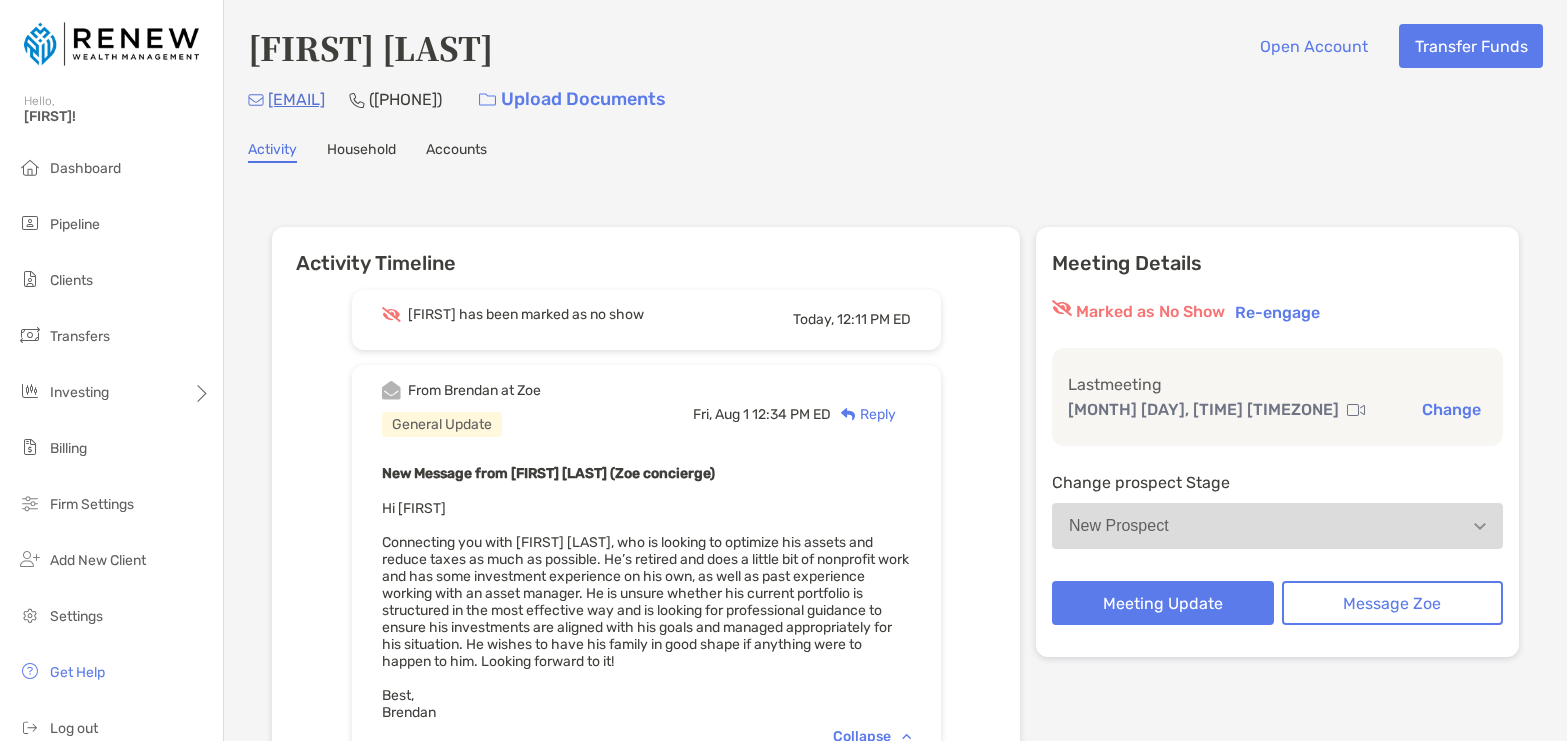 click on "Reply" at bounding box center [863, 414] 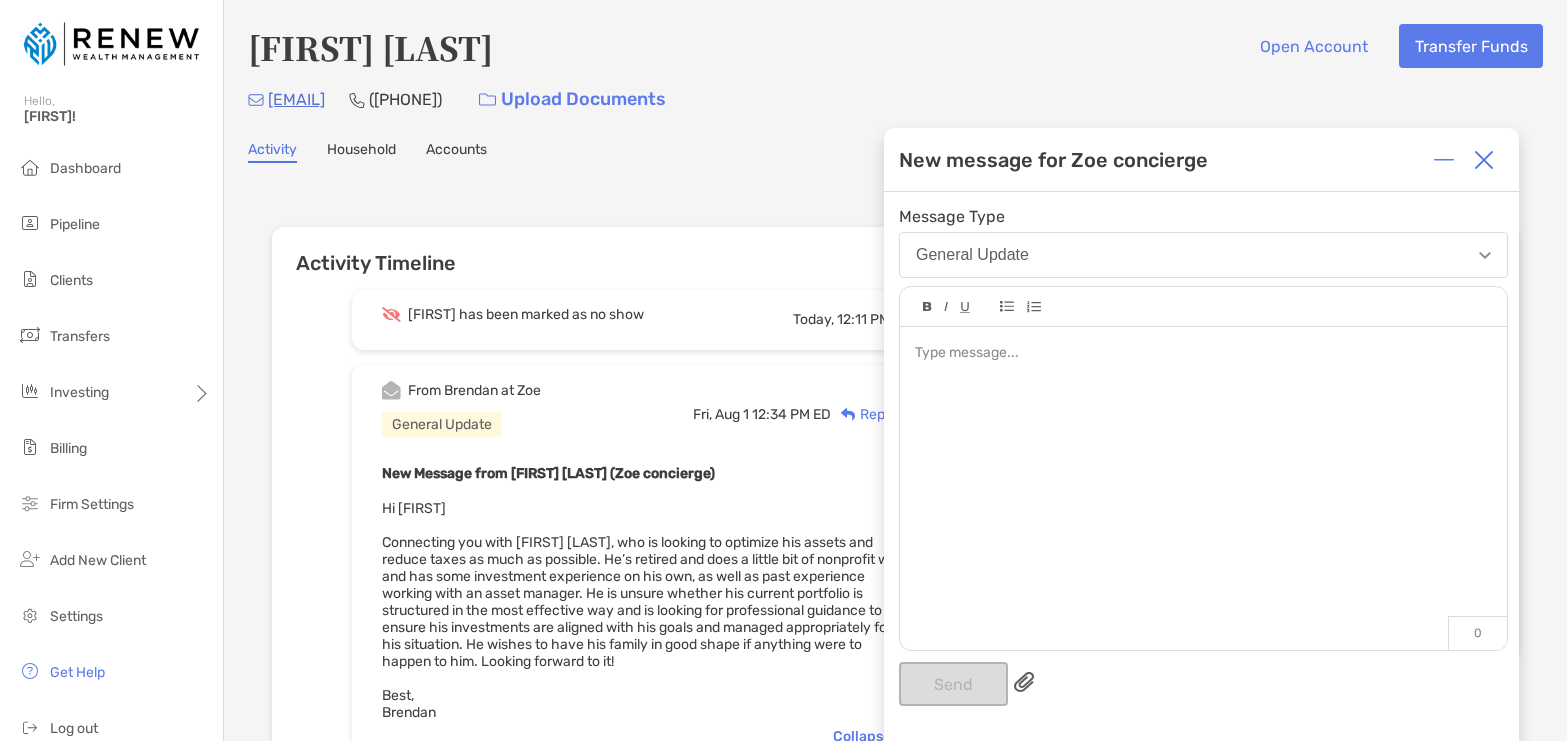 click at bounding box center [1203, 353] 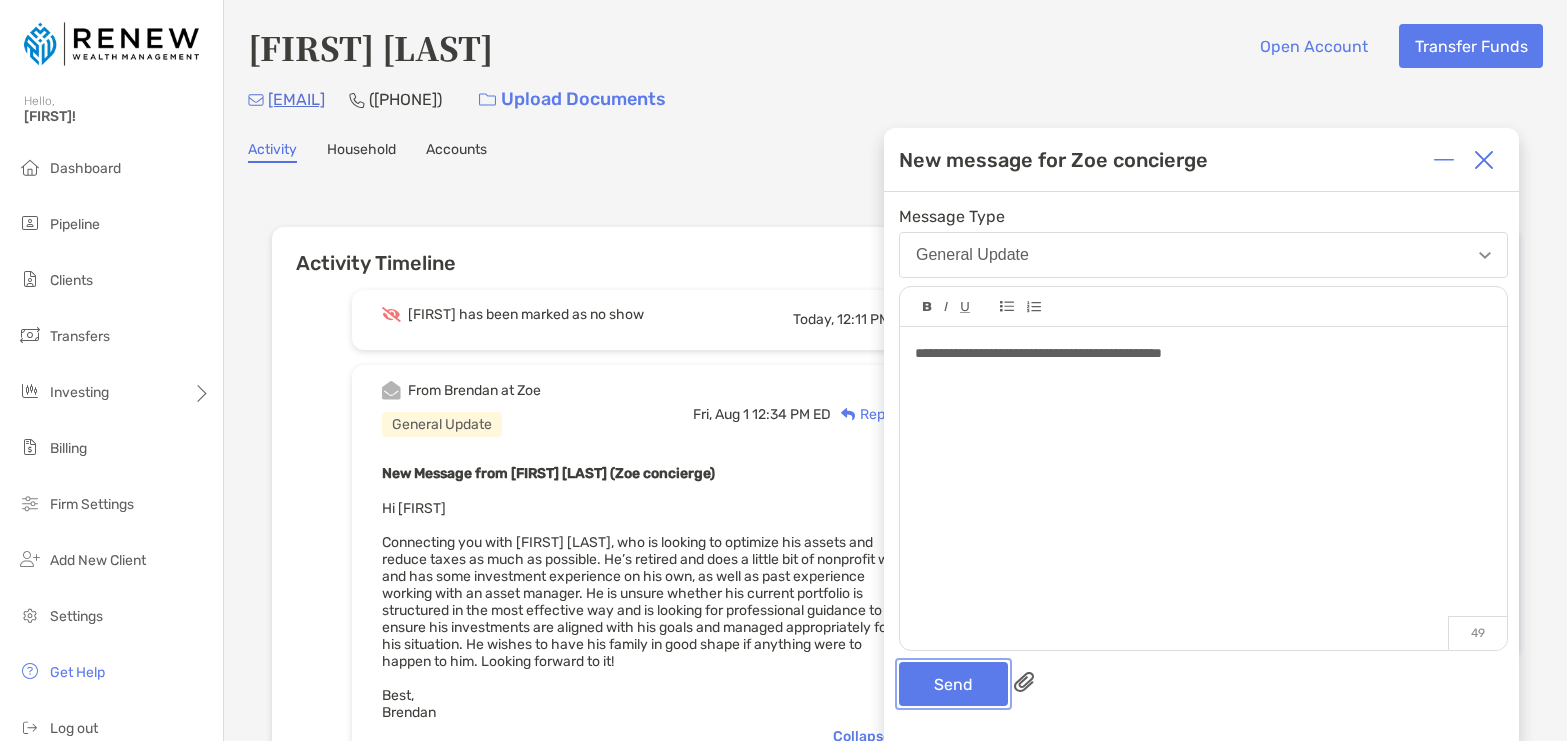click on "Send" at bounding box center (953, 684) 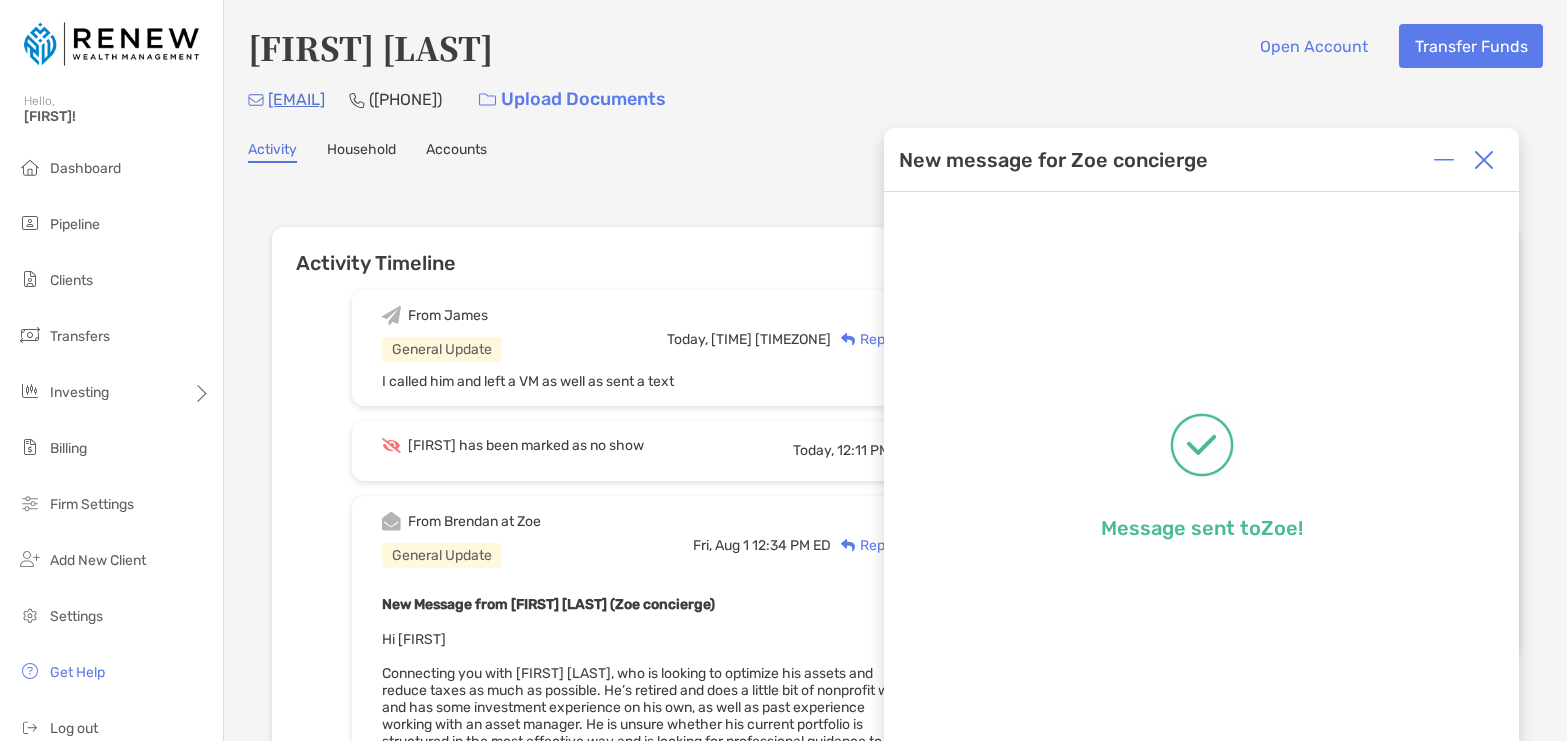 click at bounding box center [1484, 160] 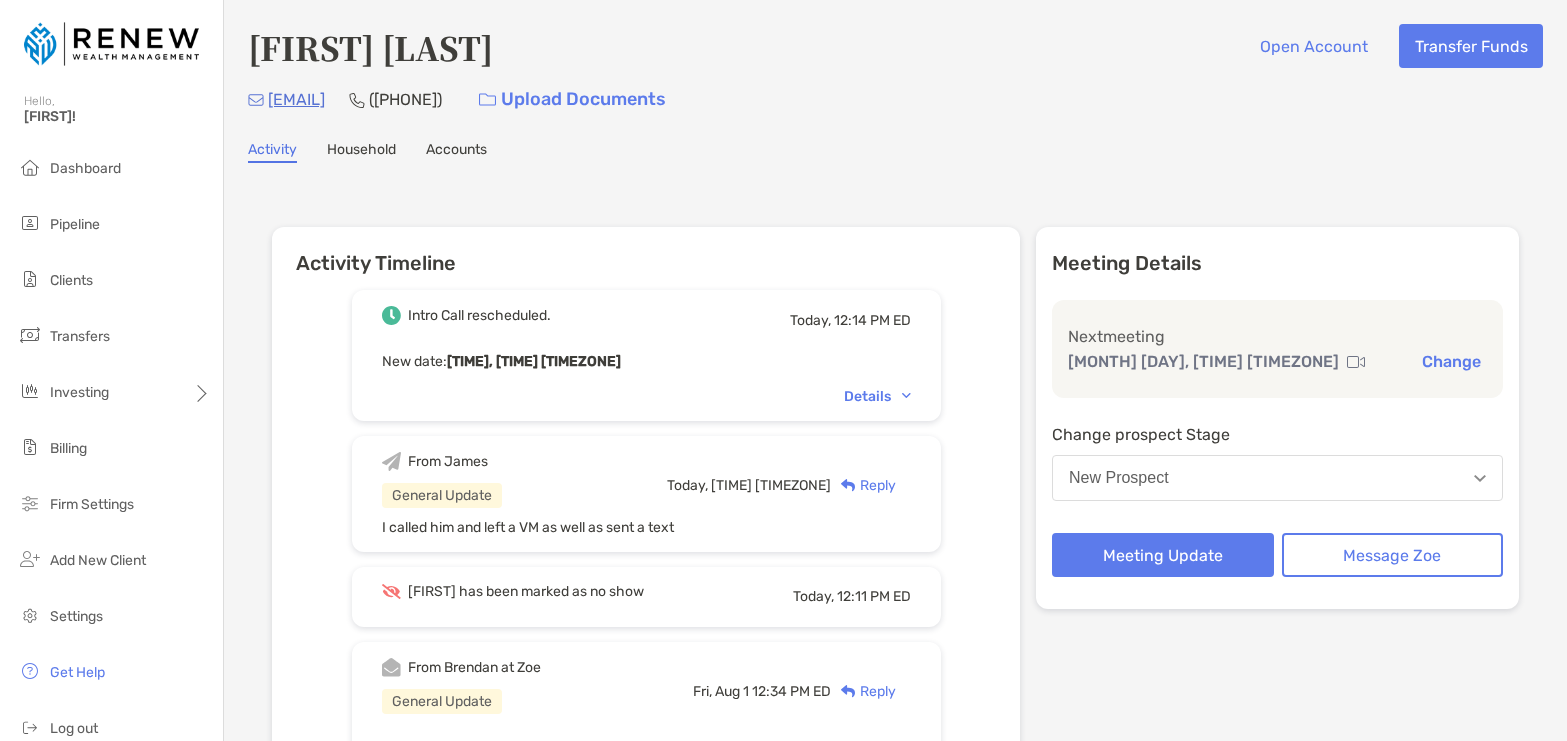 click on "Intro Call rescheduled. Today, 12:14 PM ED New date :  Today, 6:30 PM EDT Details From James General Update Today, 12:12 PM ED Reply I called him and left a VM as well as sent a text Al has been marked as no show Today, 12:11 PM ED From Brendan at Zoe General Update Fri, Aug 1 12:34 PM ED Reply New Message from Brendan Connors (Zoe concierge) Hi James
Connecting you with Al Corbett, who is looking to optimize his assets and reduce taxes as much as possible. He’s retired and does a little bit of nonprofit work and has some investment experience on his own, as well as past experience working with an asset manager. He is unsure whether his current portfolio is structured in the most effective way and is looking for professional guidance to ensure his investments are aligned with his goals and managed appropriately for his situation. He wishes to have his family in good shape if anything were to happen to him. Looking forward to it!
Best,
Brendan Collapse Stage changed to  New Prospect Wed, Jul 30 🎉" at bounding box center [646, 798] 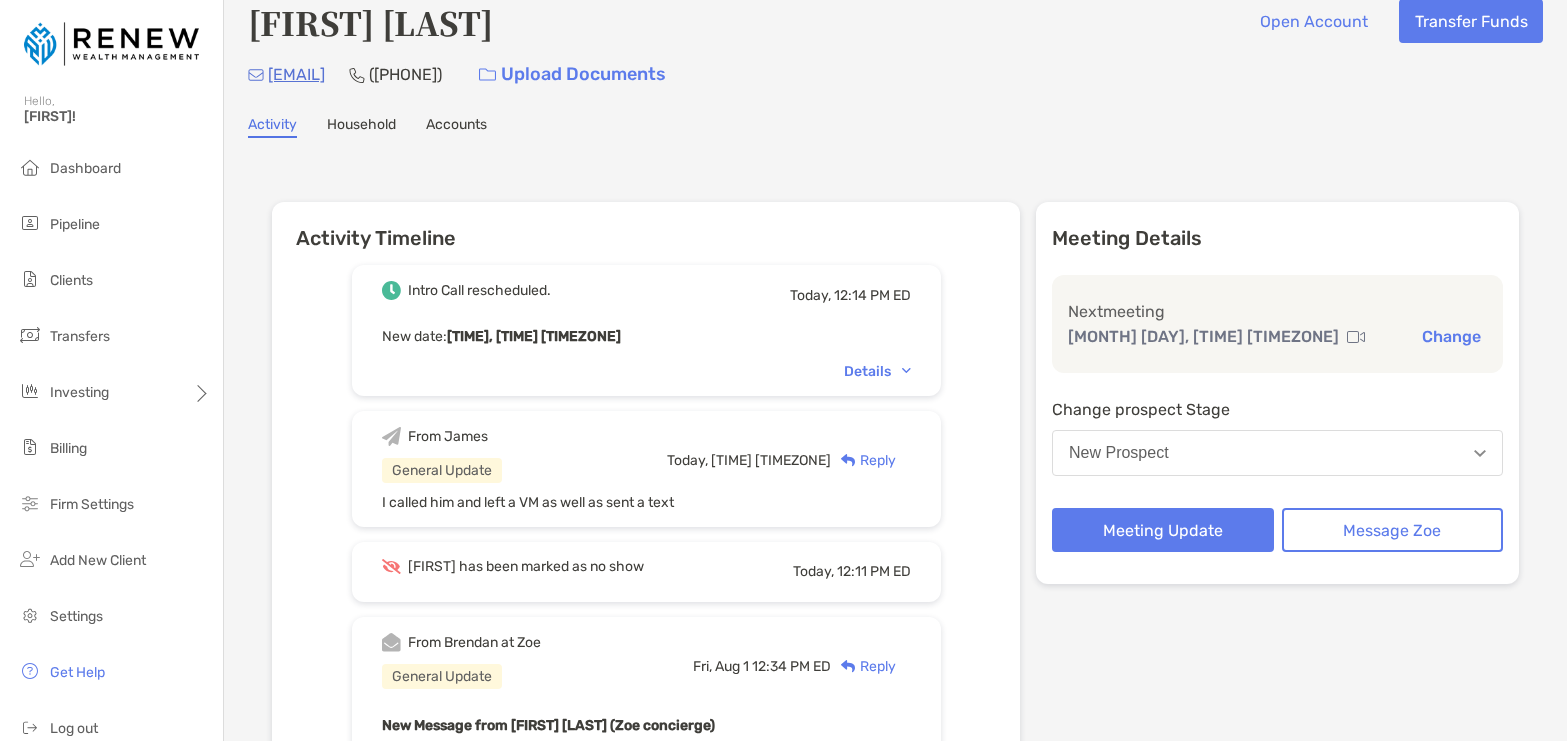 scroll, scrollTop: 38, scrollLeft: 0, axis: vertical 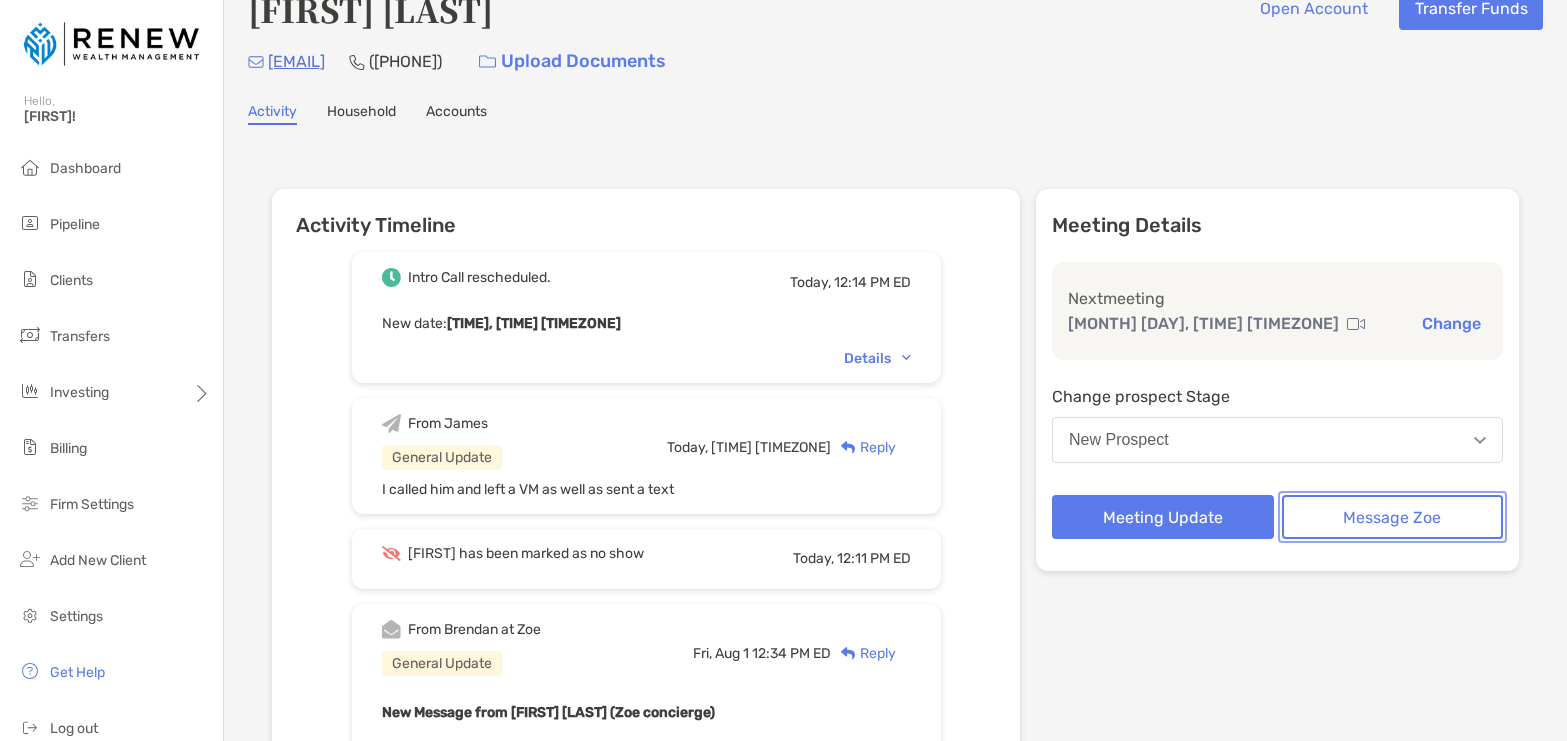 click on "Message Zoe" at bounding box center (1393, 517) 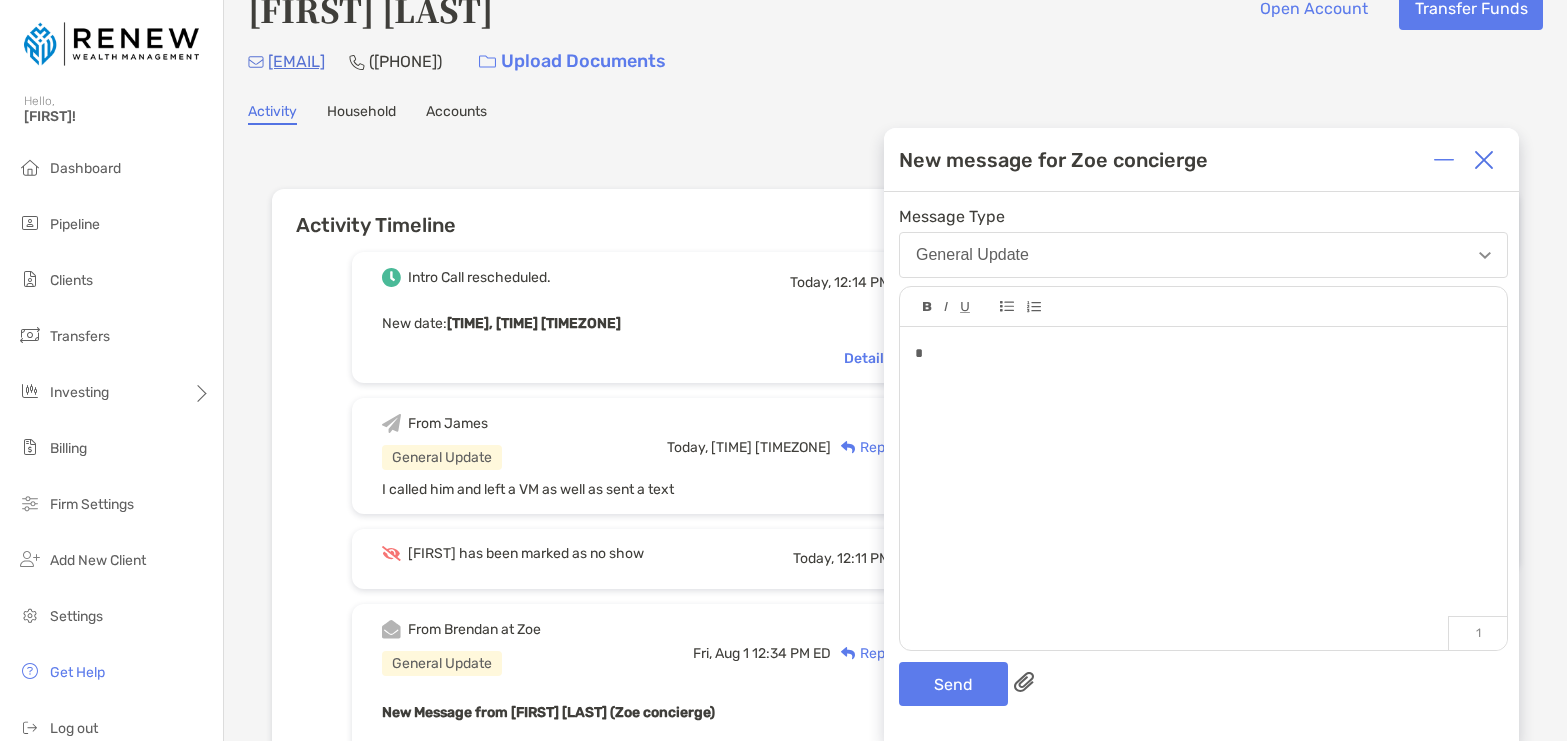 type 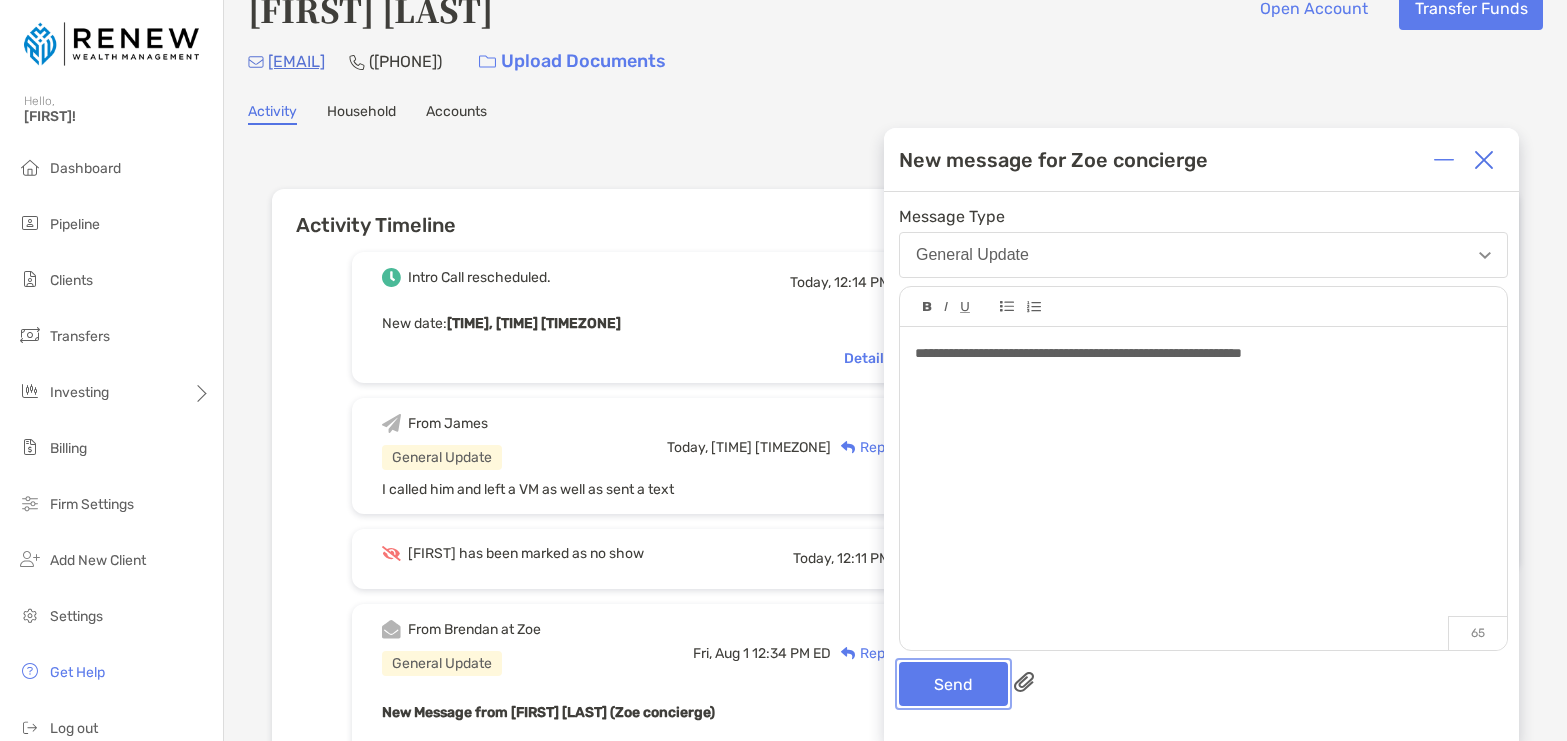 click on "Send" at bounding box center (953, 684) 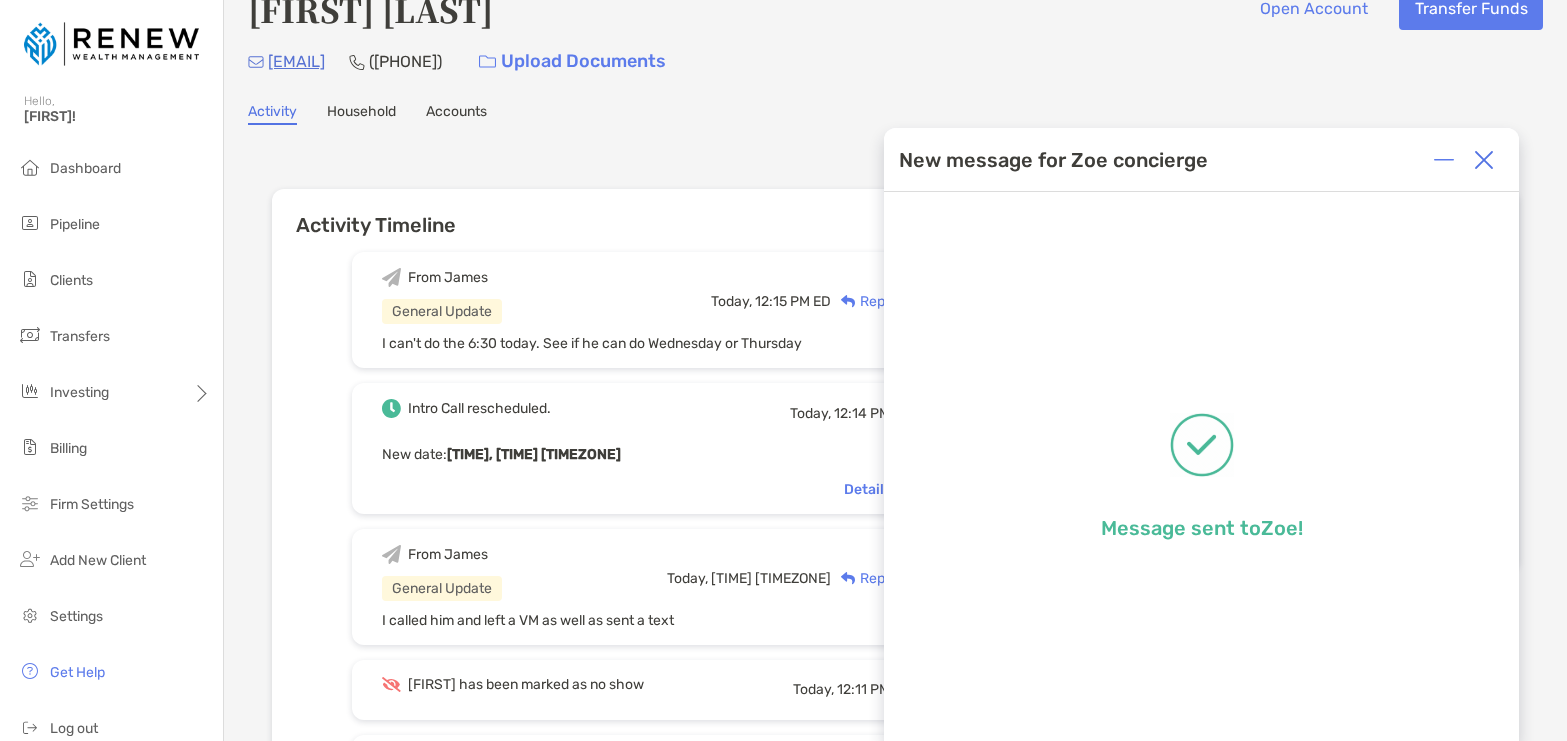 click at bounding box center (1484, 160) 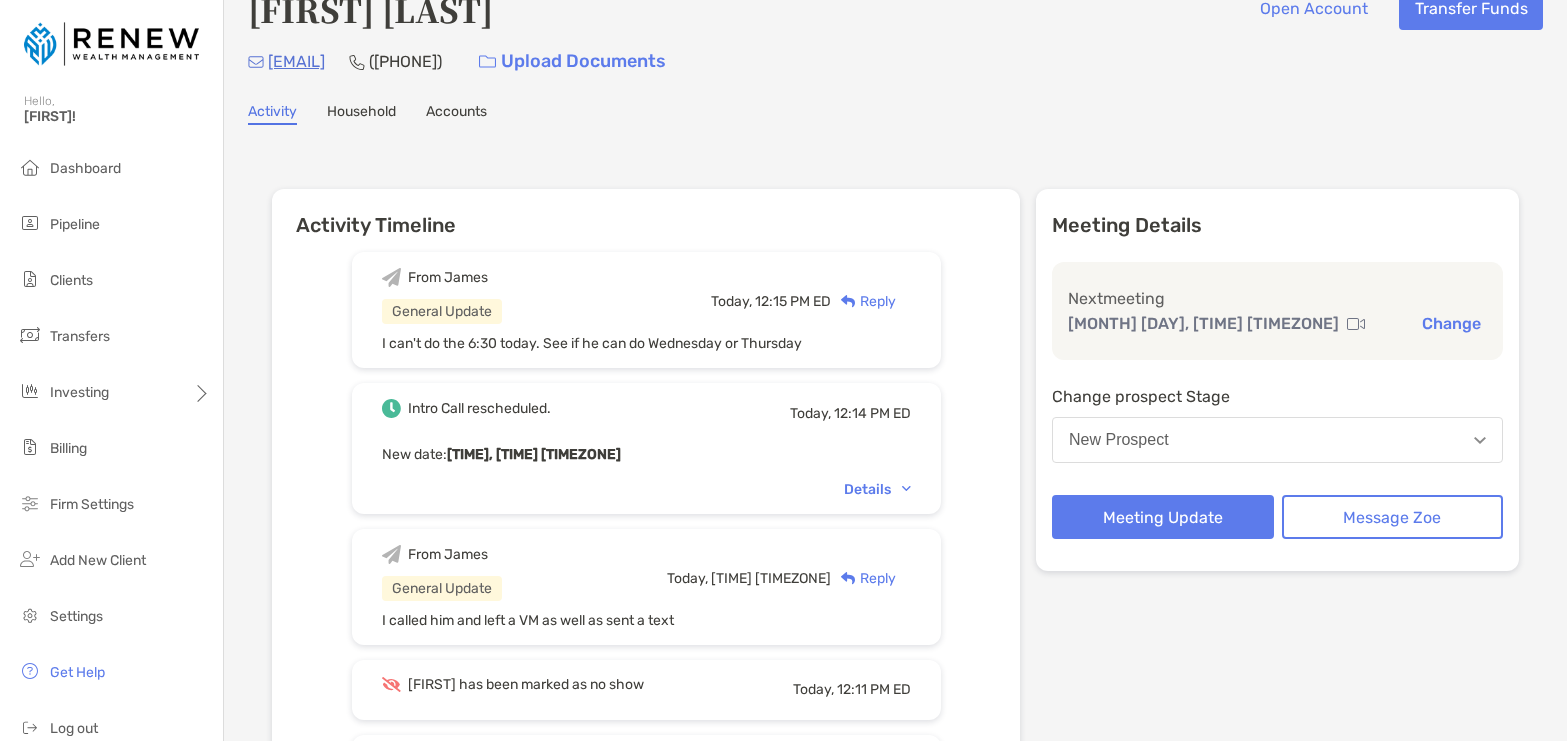 click on "From James General Update Today, 12:15 PM ED Reply I can't do the 6:30 today. See if he can do Wednesday or Thursday Intro Call rescheduled. Today, 12:14 PM ED New date :  Today, 6:30 PM EDT Details From James General Update Today, 12:12 PM ED Reply I called him and left a VM as well as sent a text Al has been marked as no show Today, 12:11 PM ED From Brendan at Zoe General Update Fri, Aug 1 12:34 PM ED Reply New Message from Brendan Connors (Zoe concierge) Hi James
Best,
Brendan Collapse Stage changed to  New Prospect Wed, Jul 30 1:22 PM ED Stage changed by:  🎉 New prospect! Al Corbett  is now   in your pipeline." at bounding box center [646, 826] 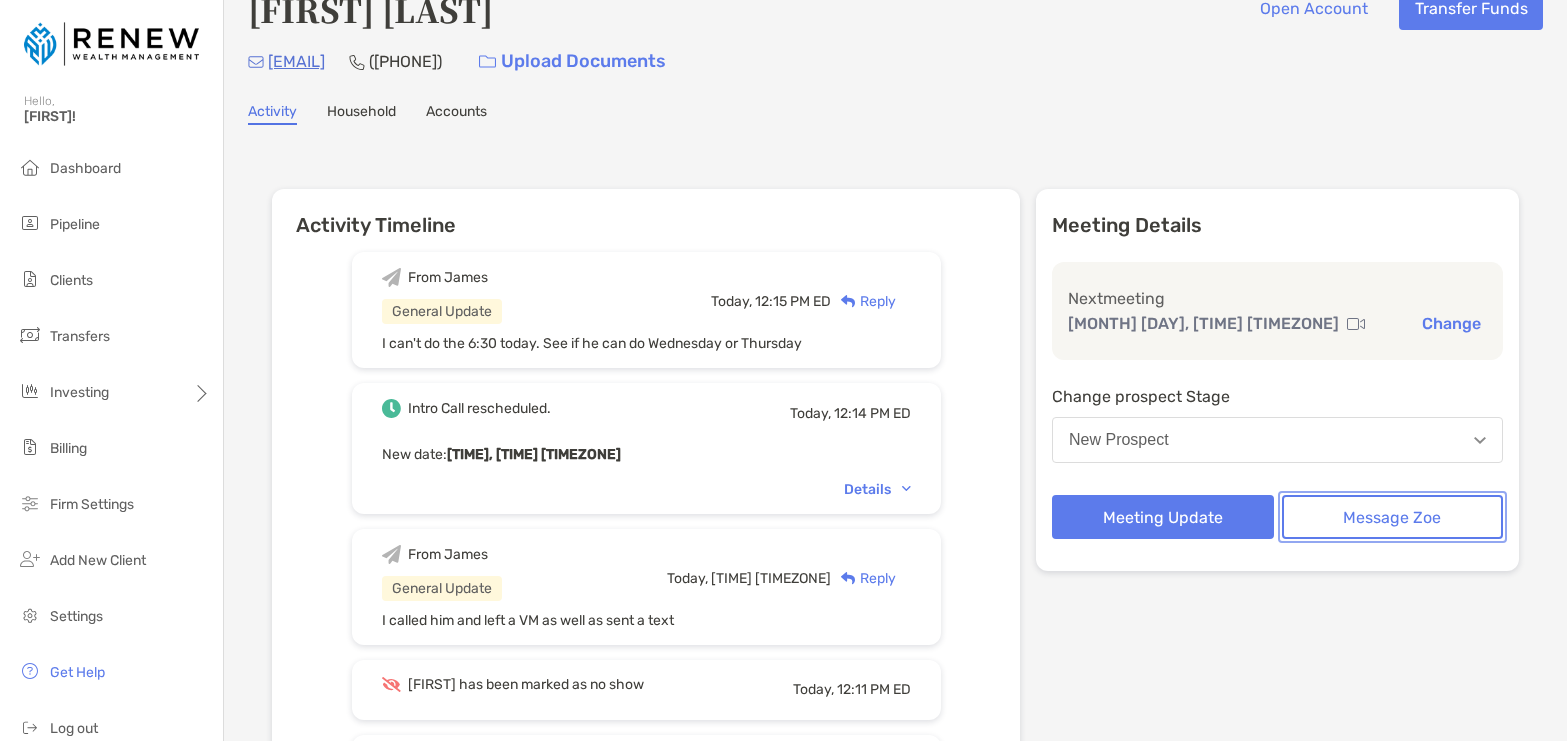 click on "Message Zoe" at bounding box center [1393, 517] 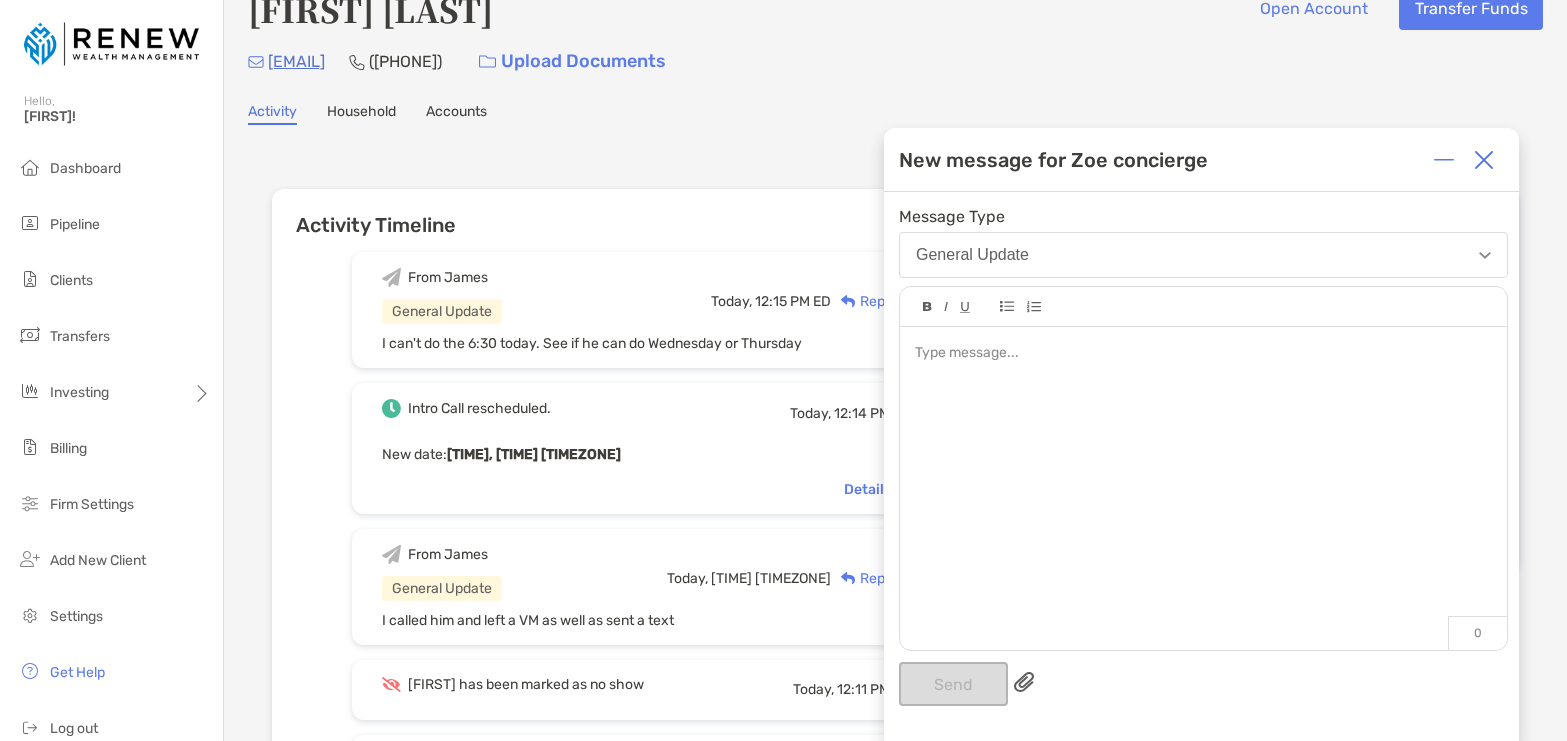 click at bounding box center [1203, 353] 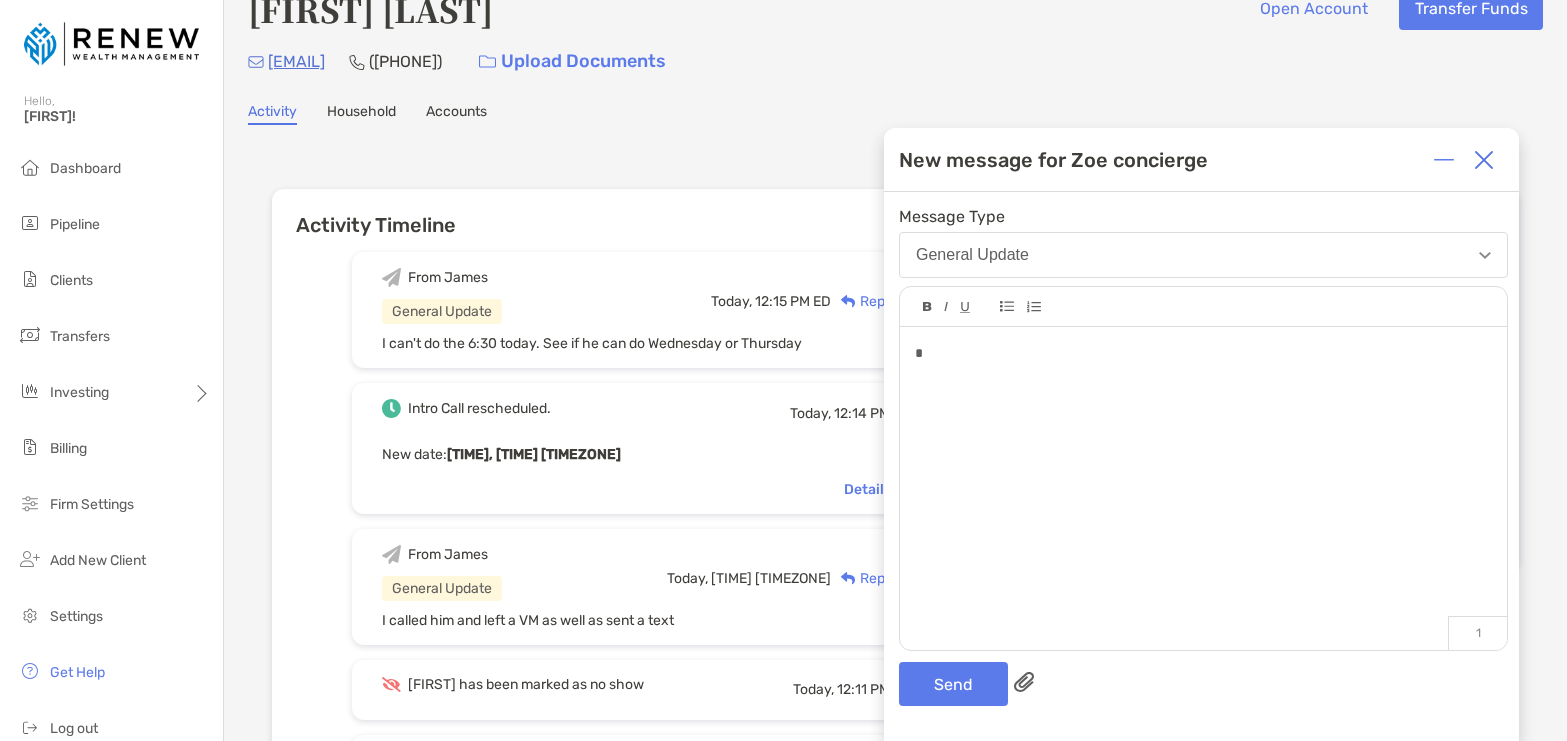 type 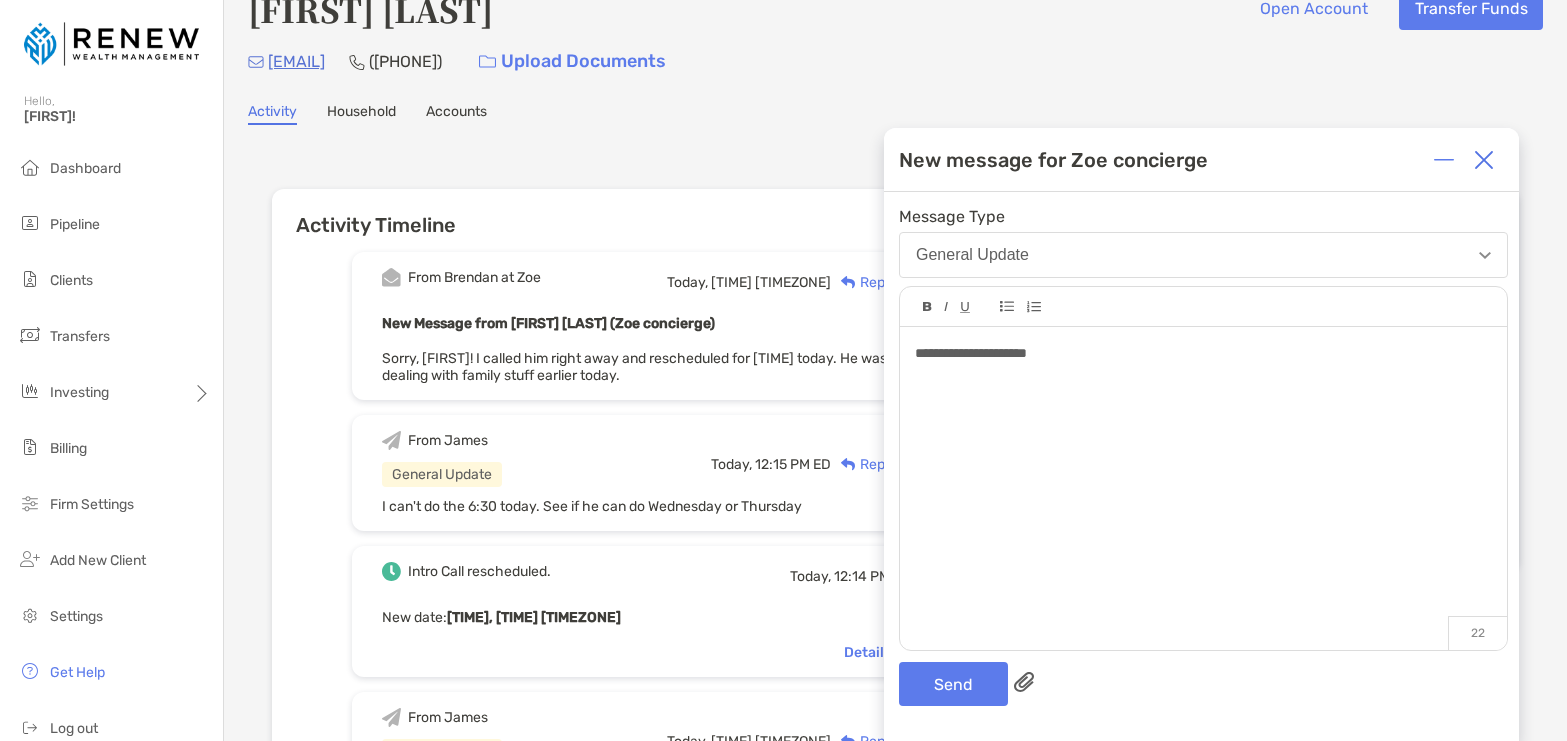 click at bounding box center (1484, 160) 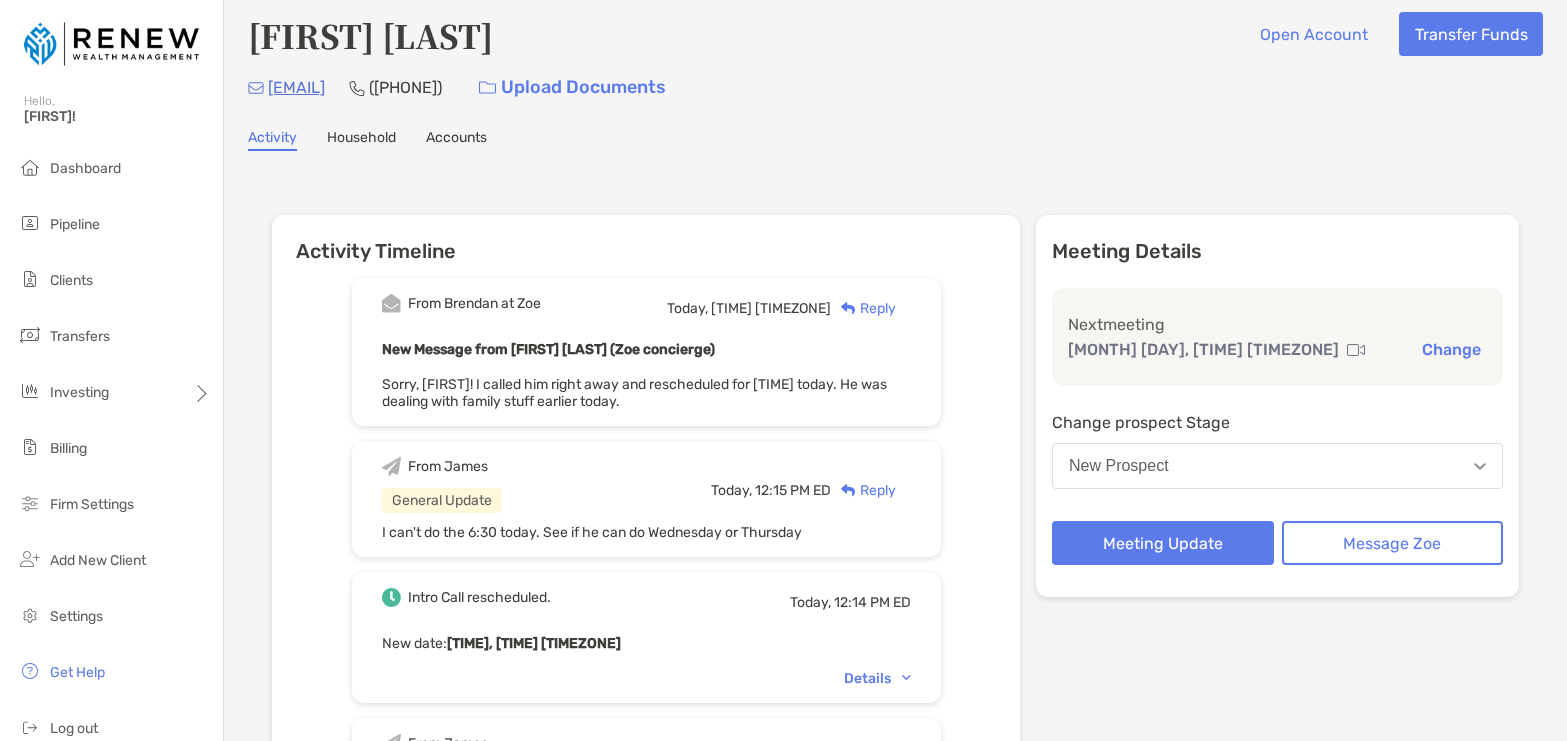 scroll, scrollTop: 0, scrollLeft: 0, axis: both 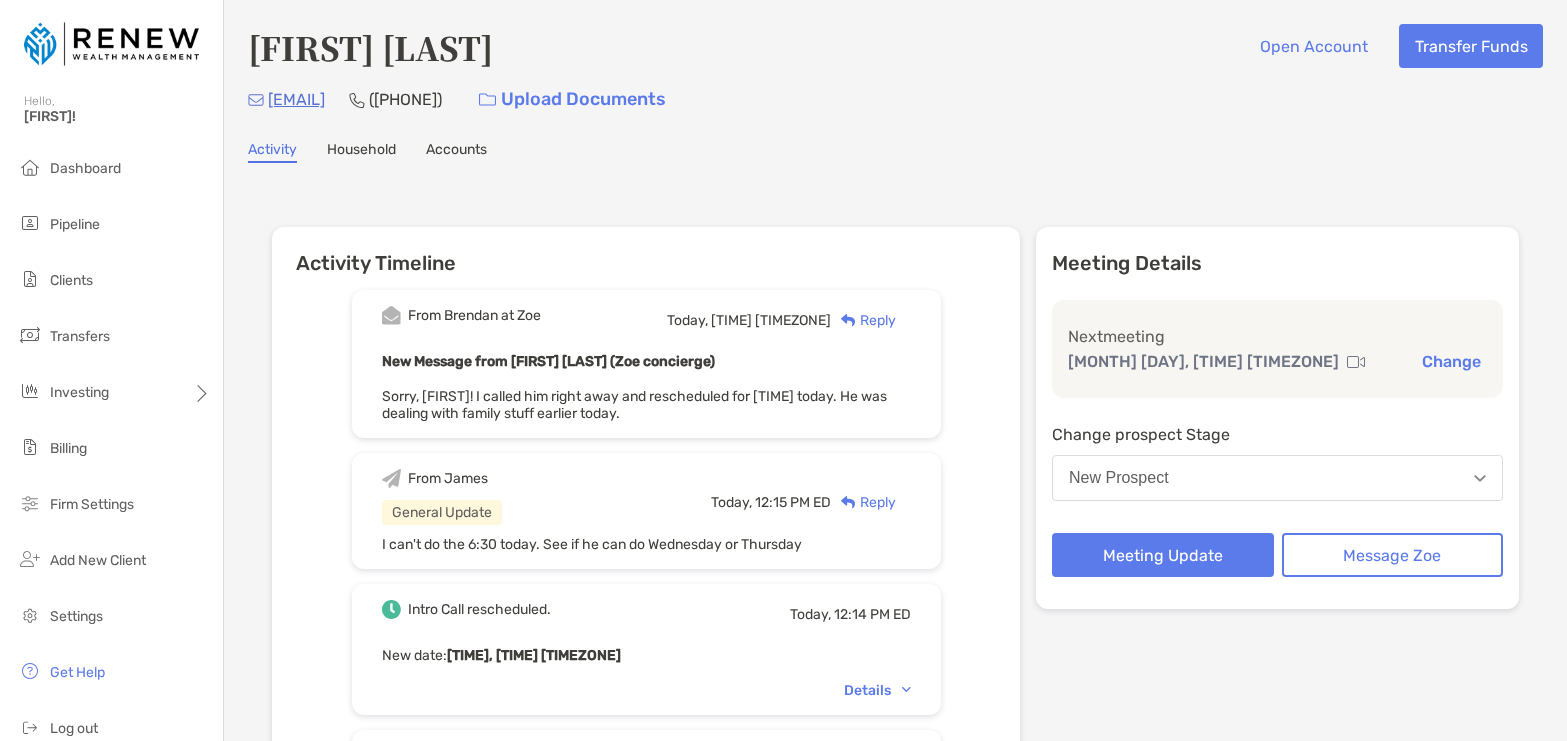 click on "Reply" at bounding box center [863, 320] 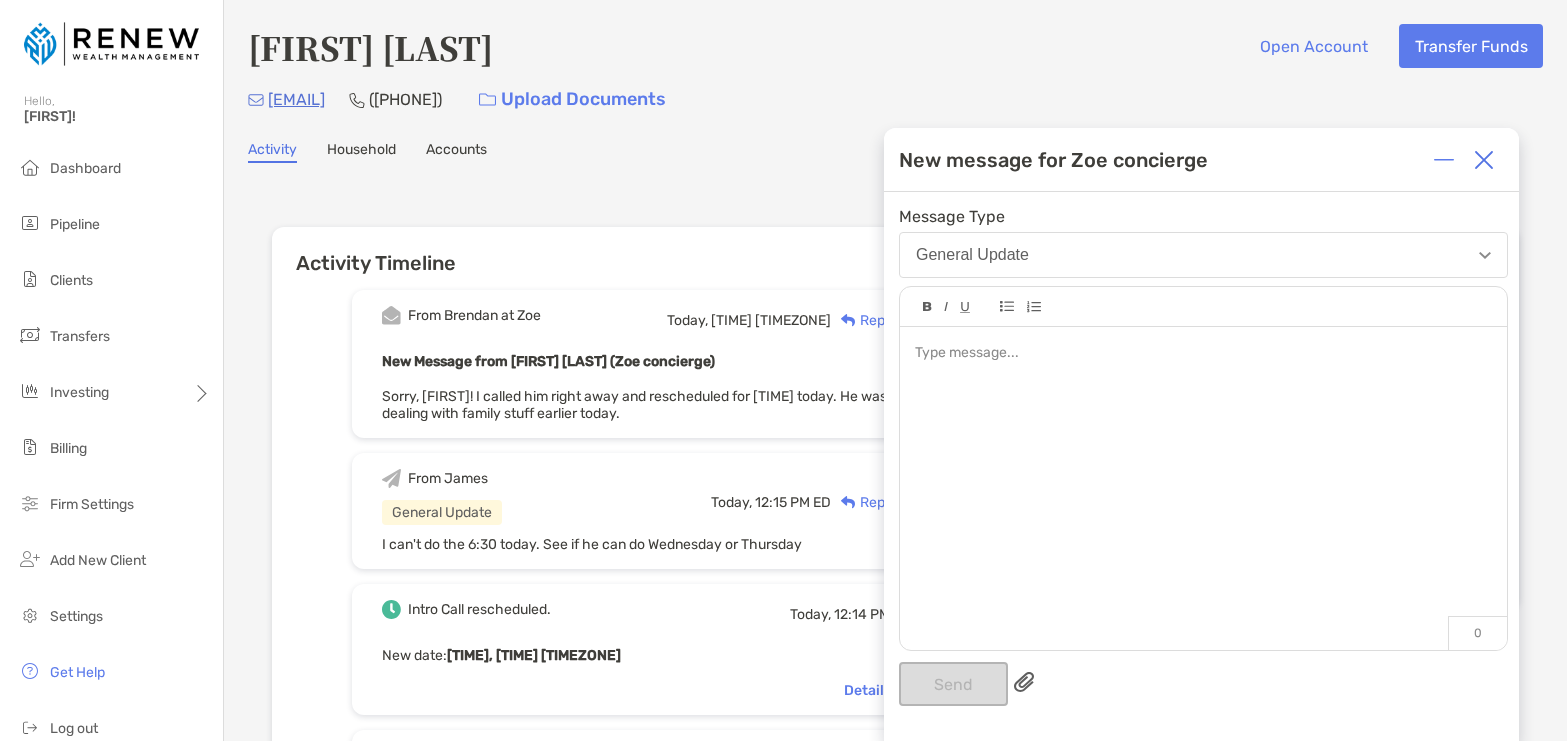 click at bounding box center [1203, 478] 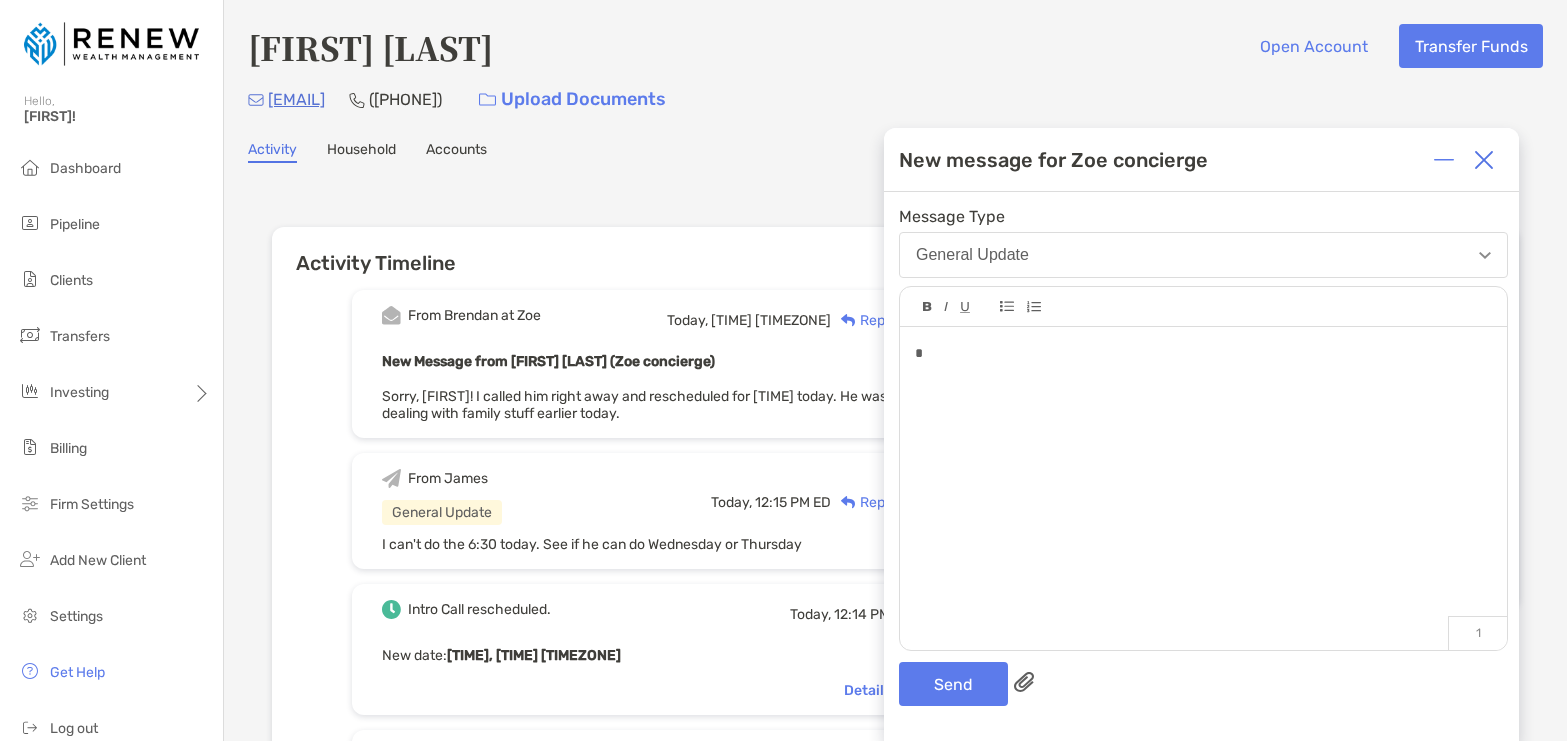 type 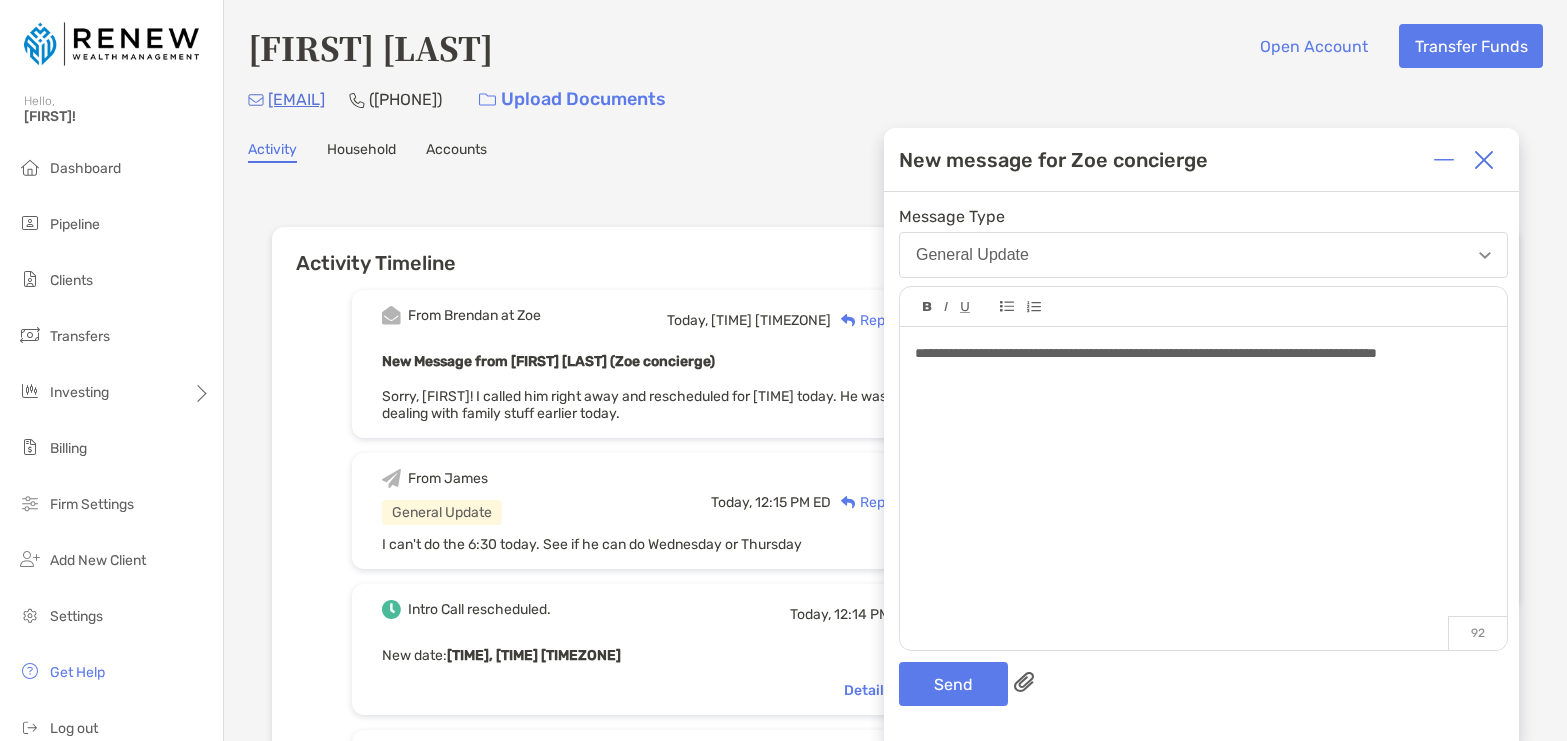 click on "**********" at bounding box center [1146, 353] 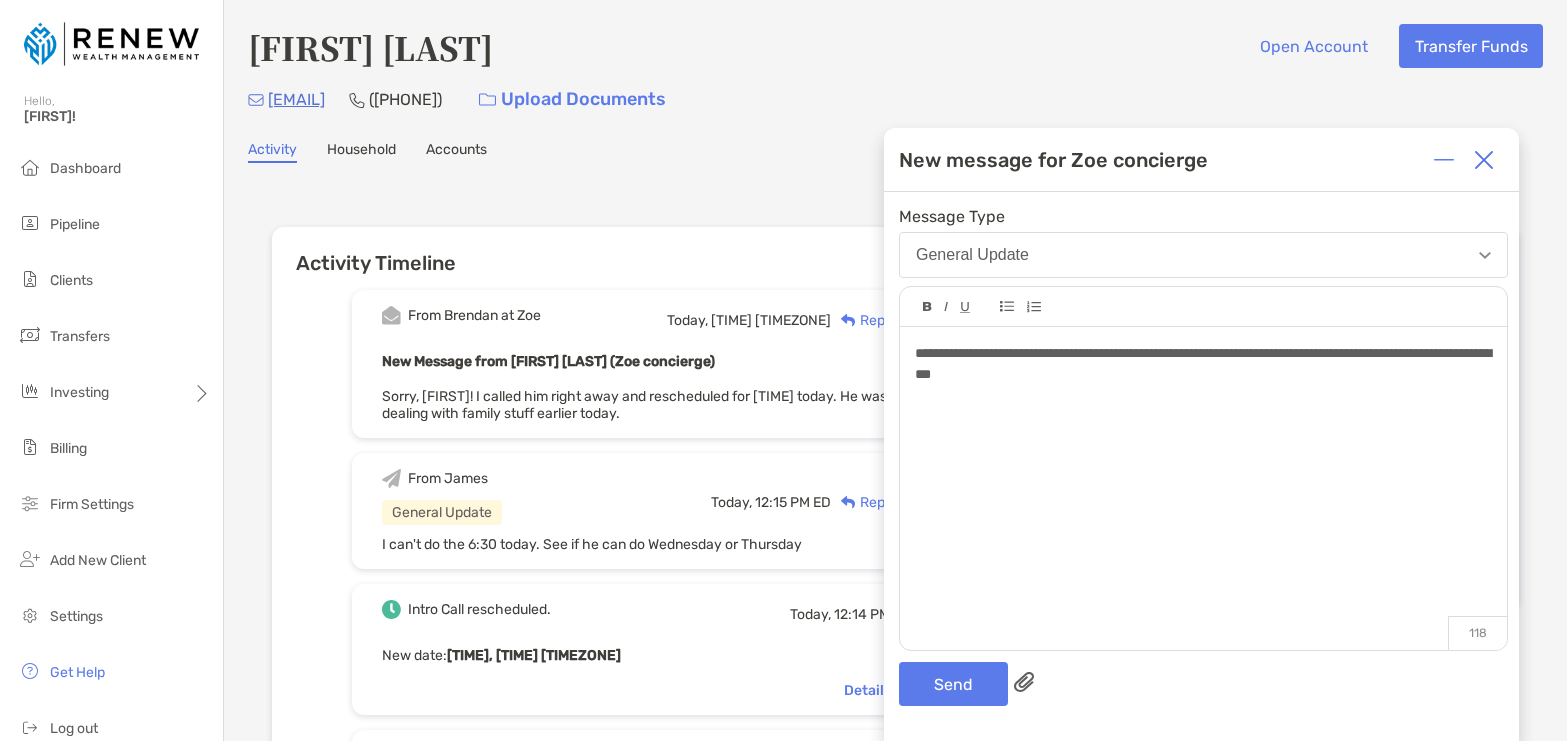 click on "**********" at bounding box center (1203, 478) 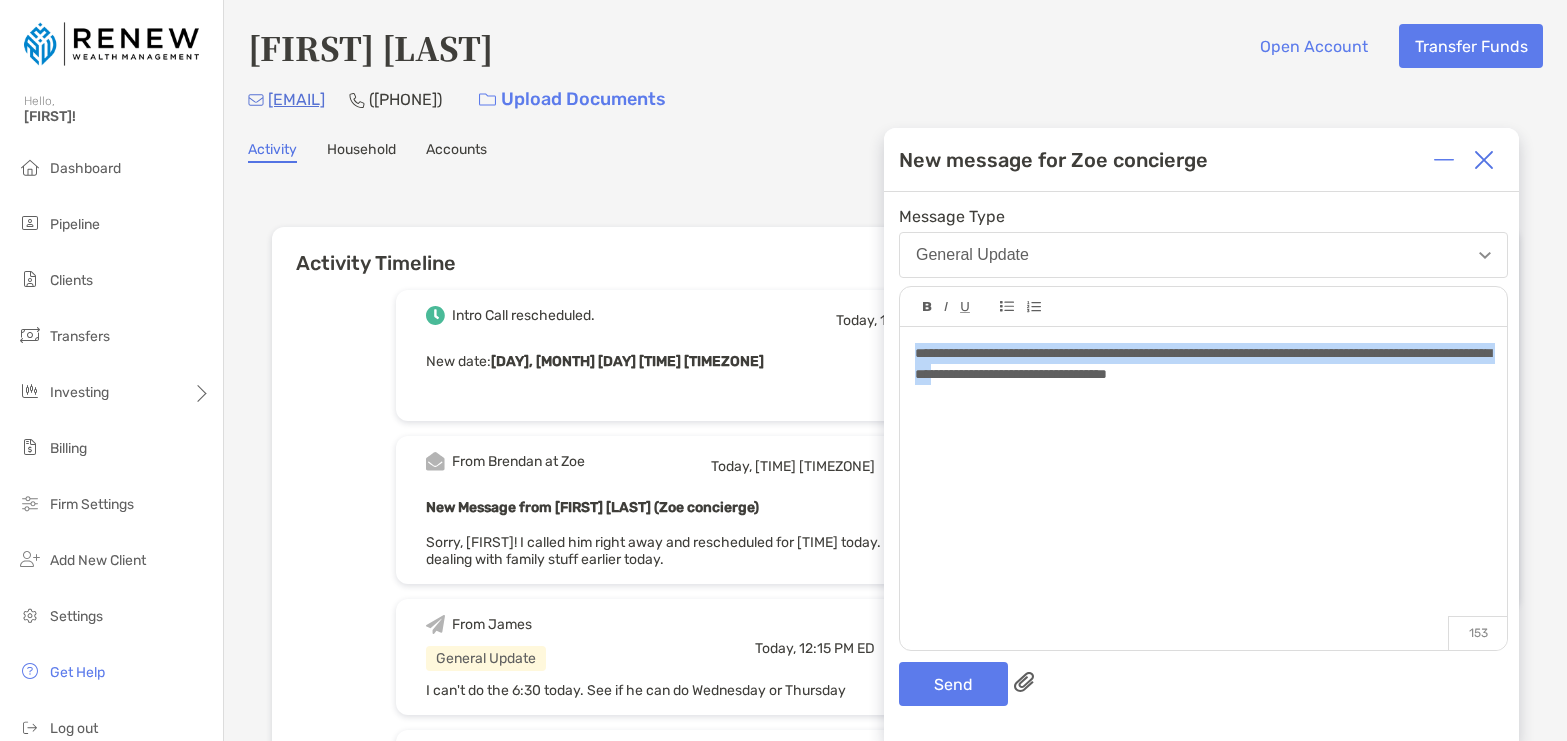 drag, startPoint x: 1121, startPoint y: 373, endPoint x: 944, endPoint y: 337, distance: 180.62392 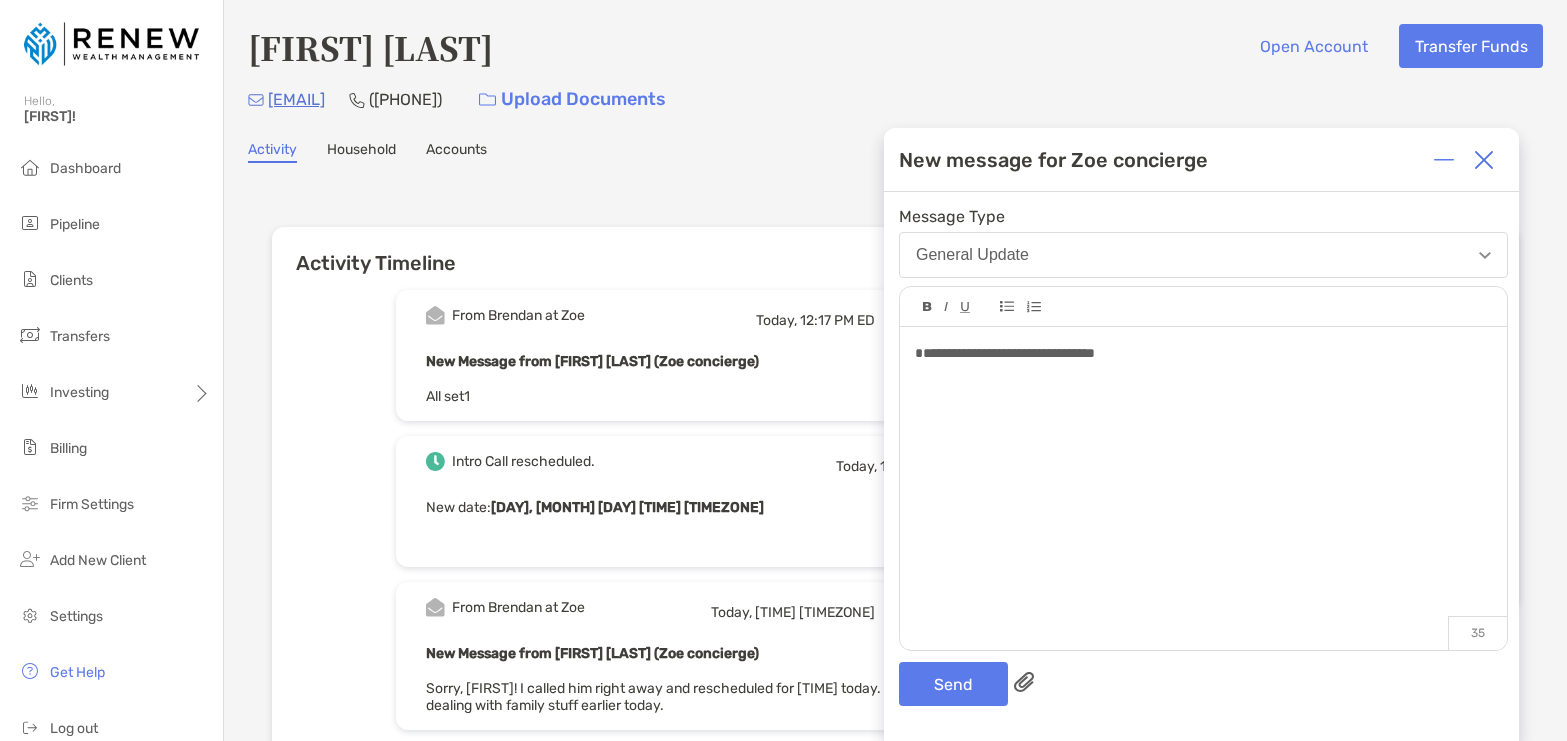 click on "**********" at bounding box center (1203, 478) 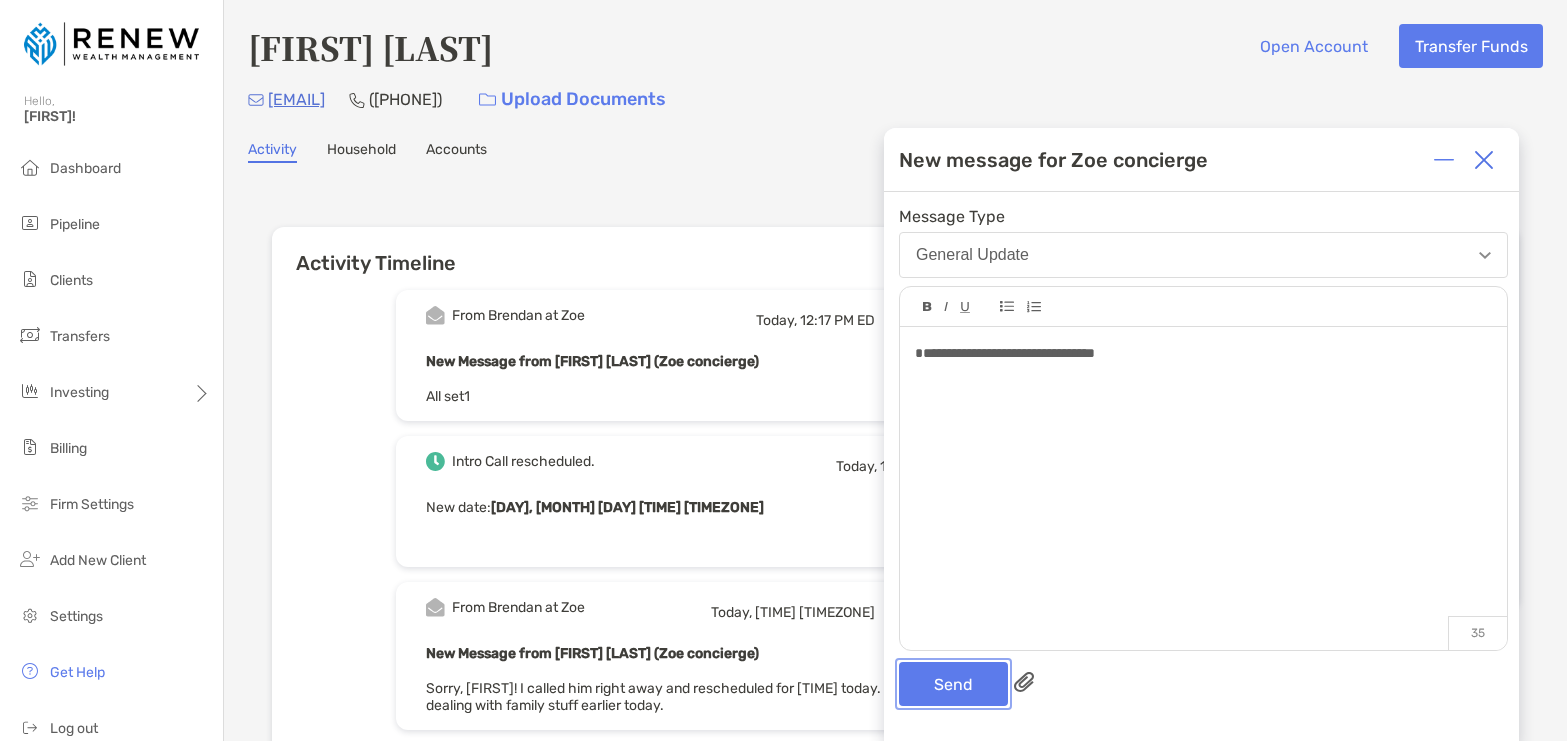 click on "Send" at bounding box center (953, 684) 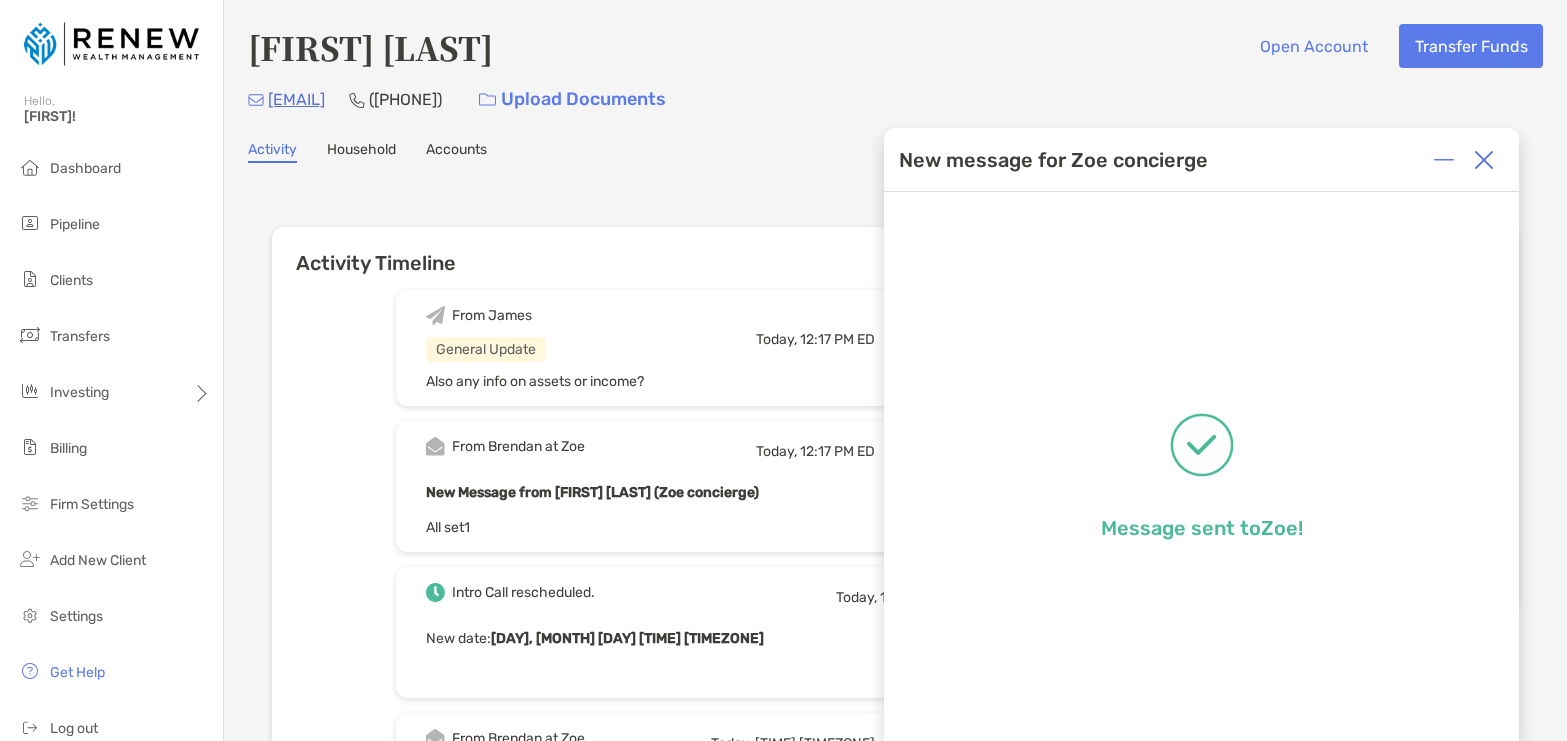 click at bounding box center [1484, 160] 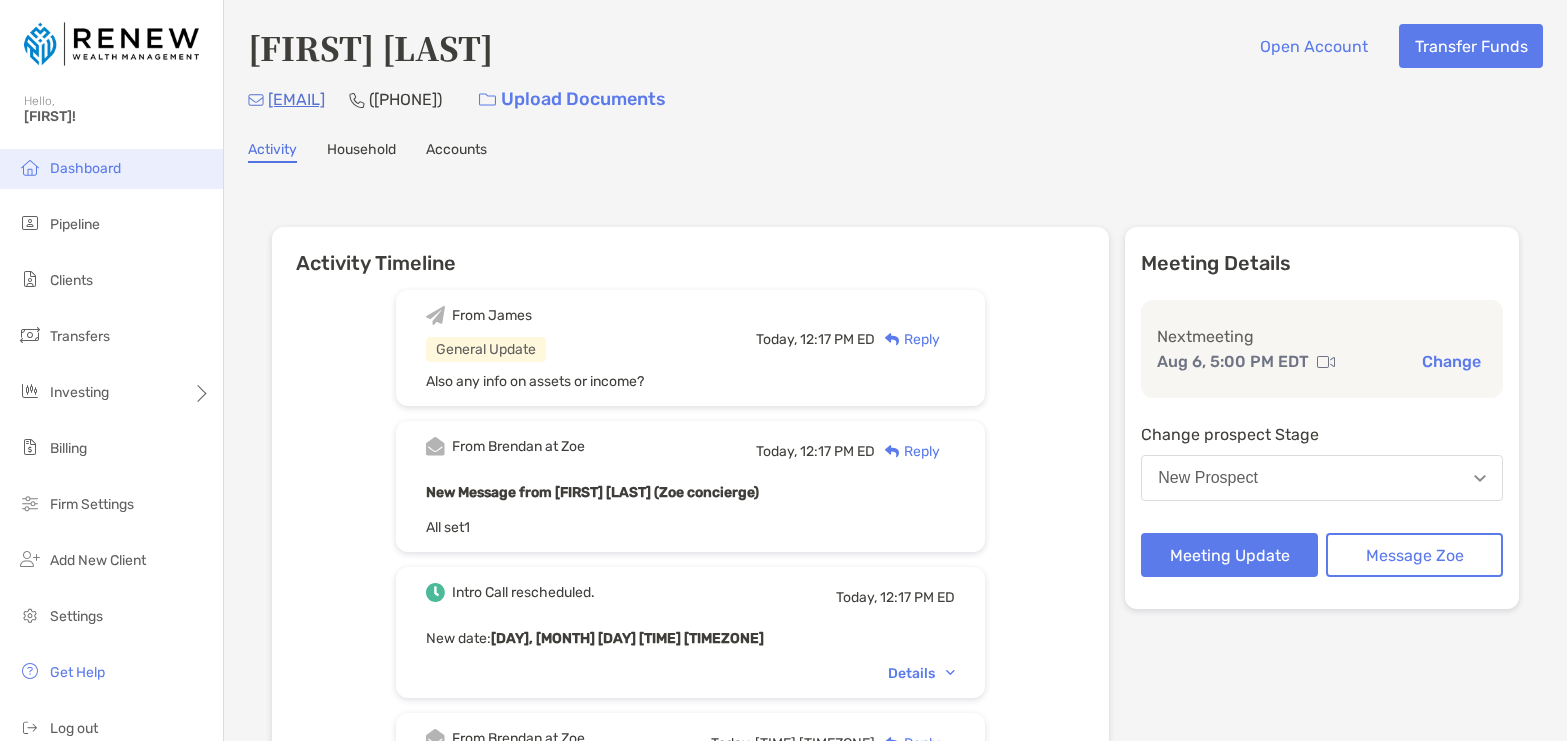click on "Dashboard" at bounding box center [85, 168] 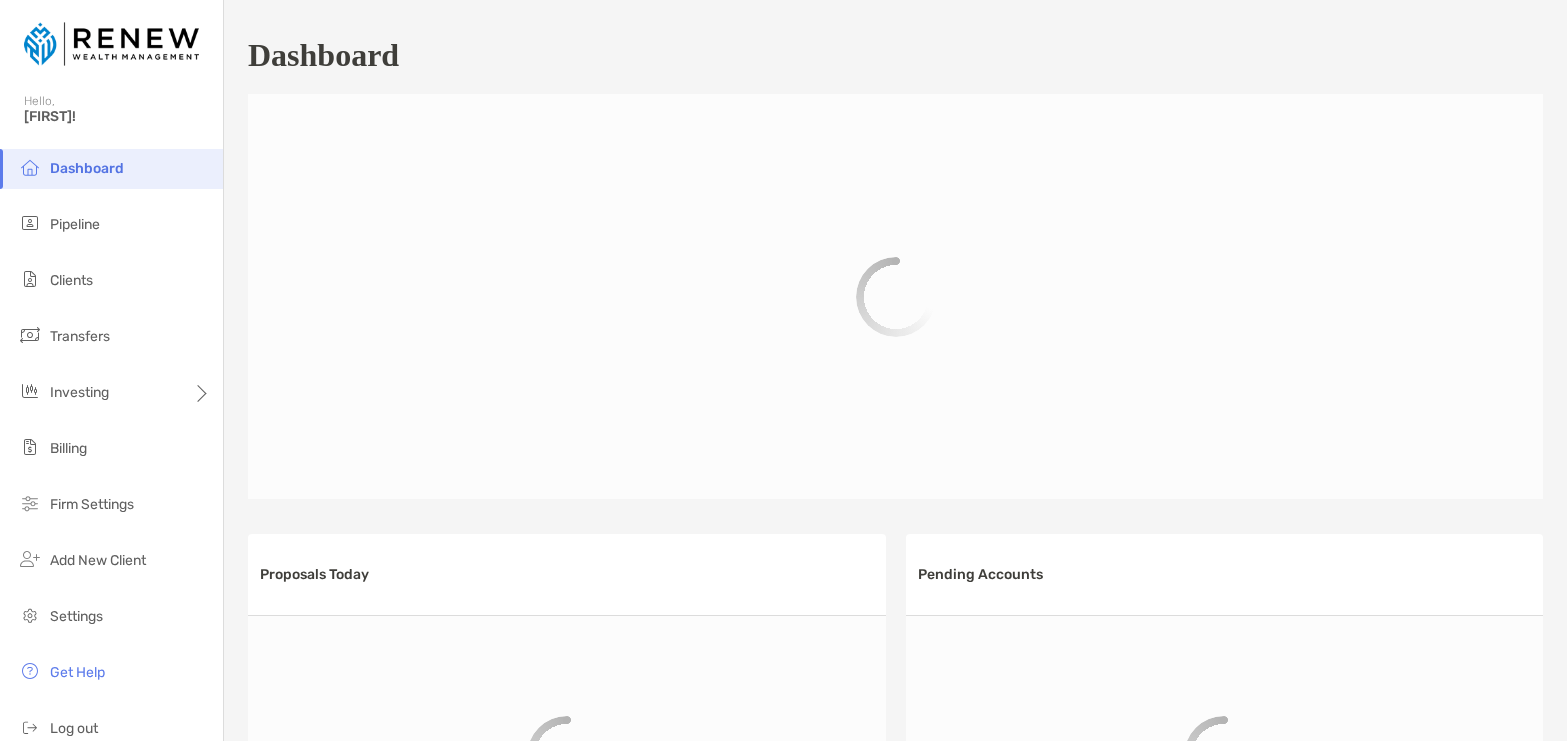 scroll, scrollTop: 935, scrollLeft: 0, axis: vertical 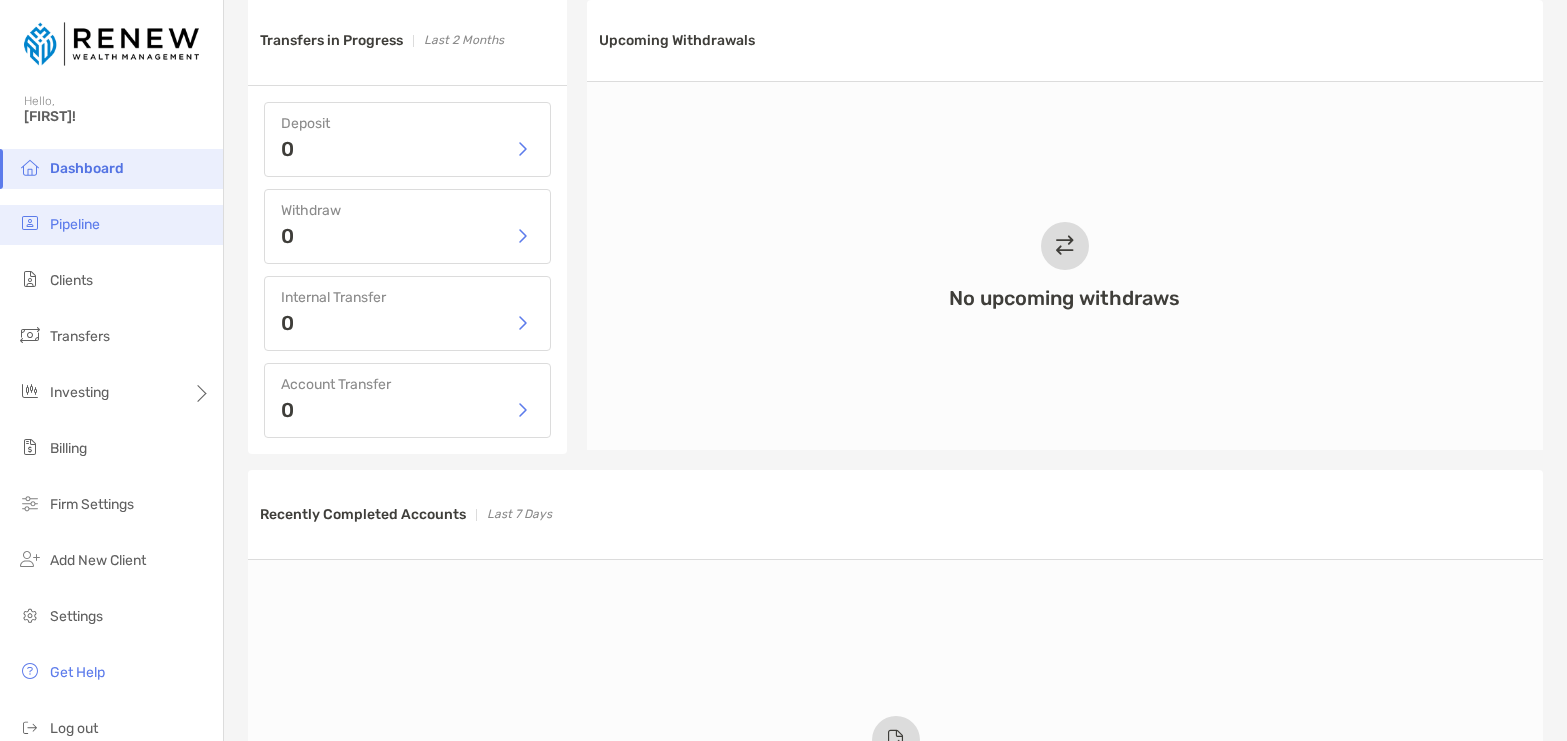 click on "Pipeline" at bounding box center (111, 225) 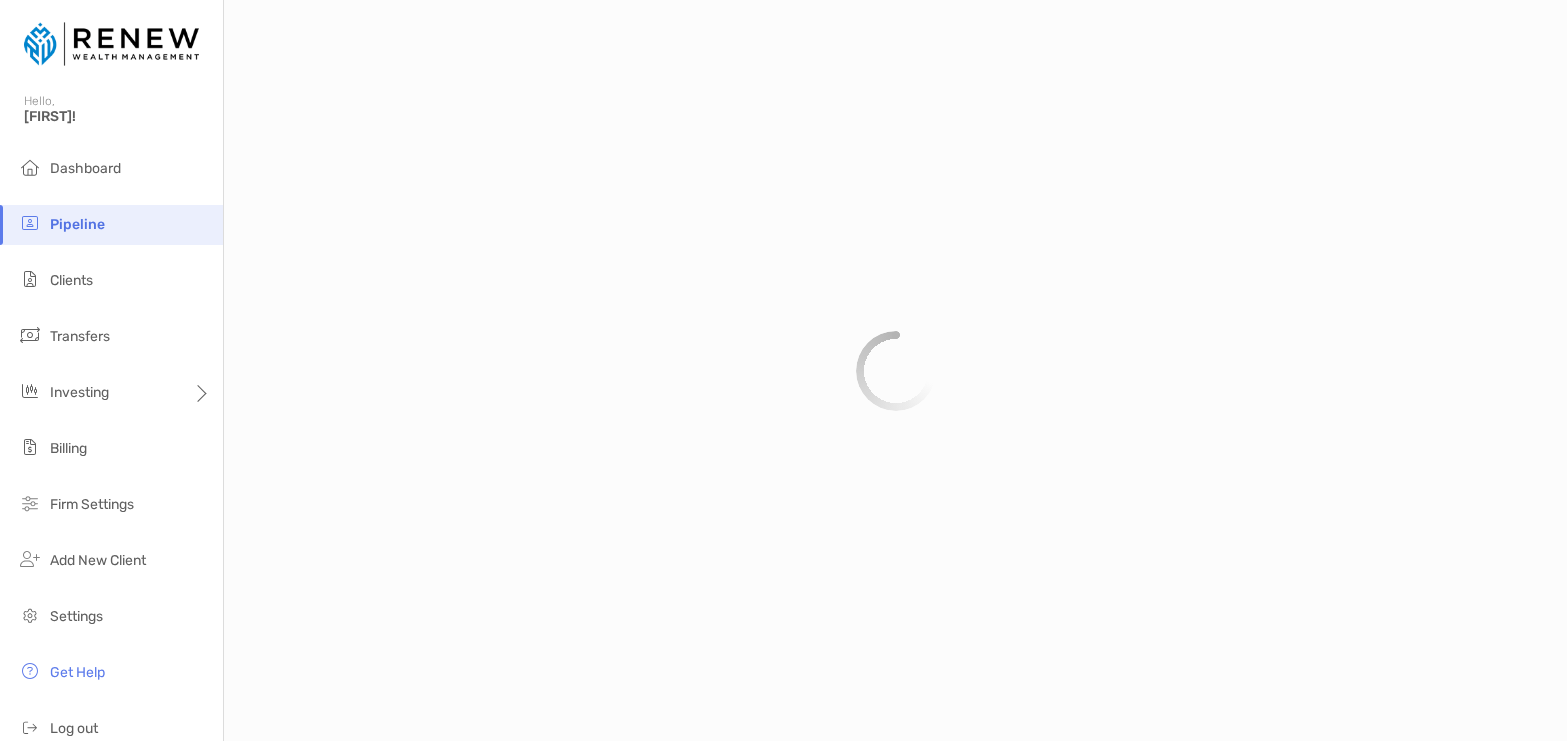 scroll, scrollTop: 0, scrollLeft: 0, axis: both 